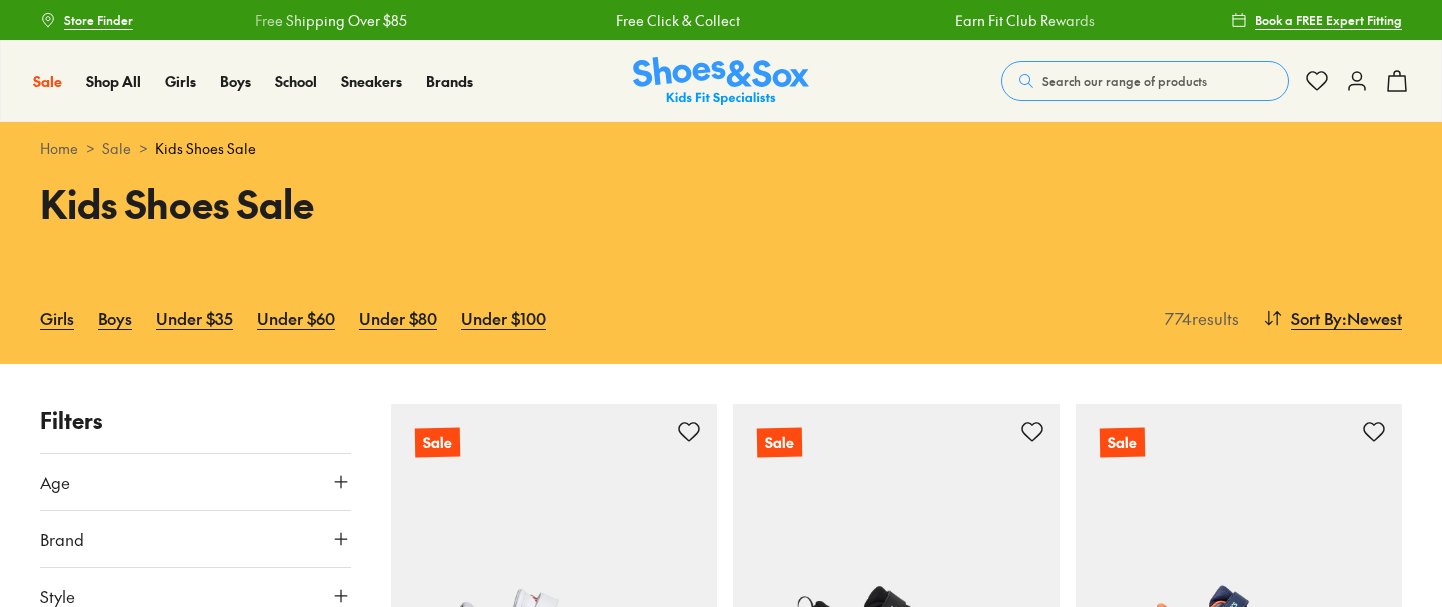 scroll, scrollTop: 0, scrollLeft: 0, axis: both 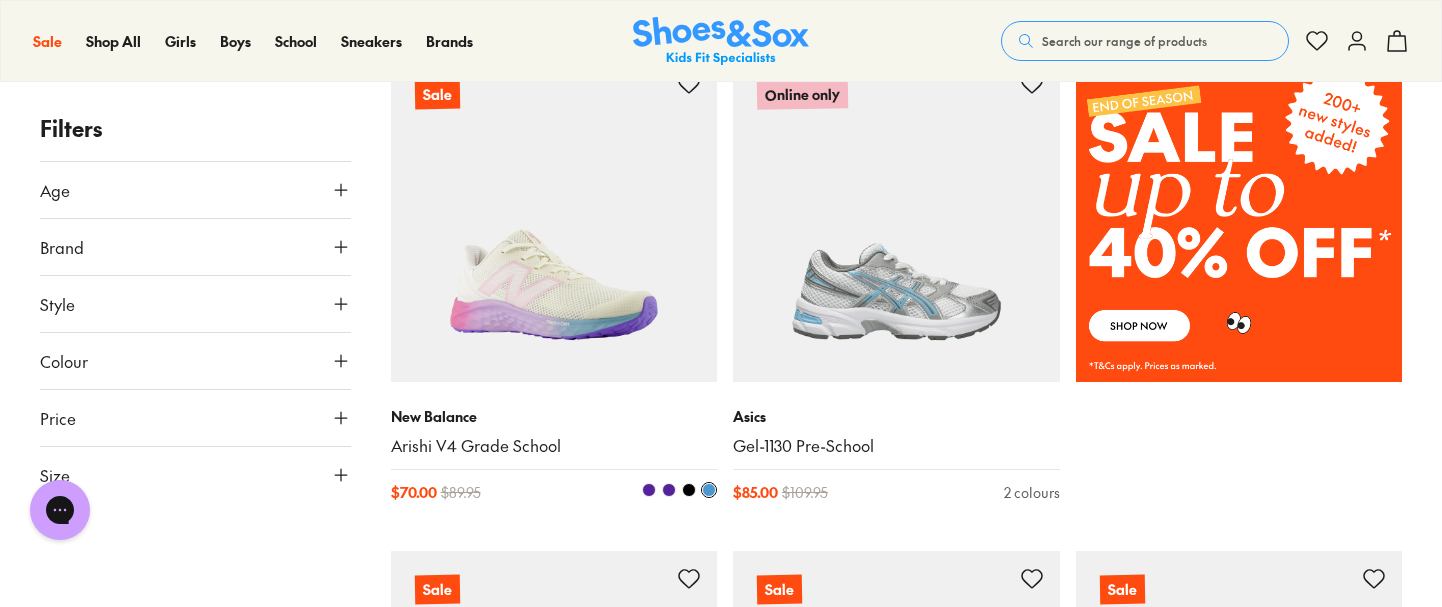 click at bounding box center (554, 219) 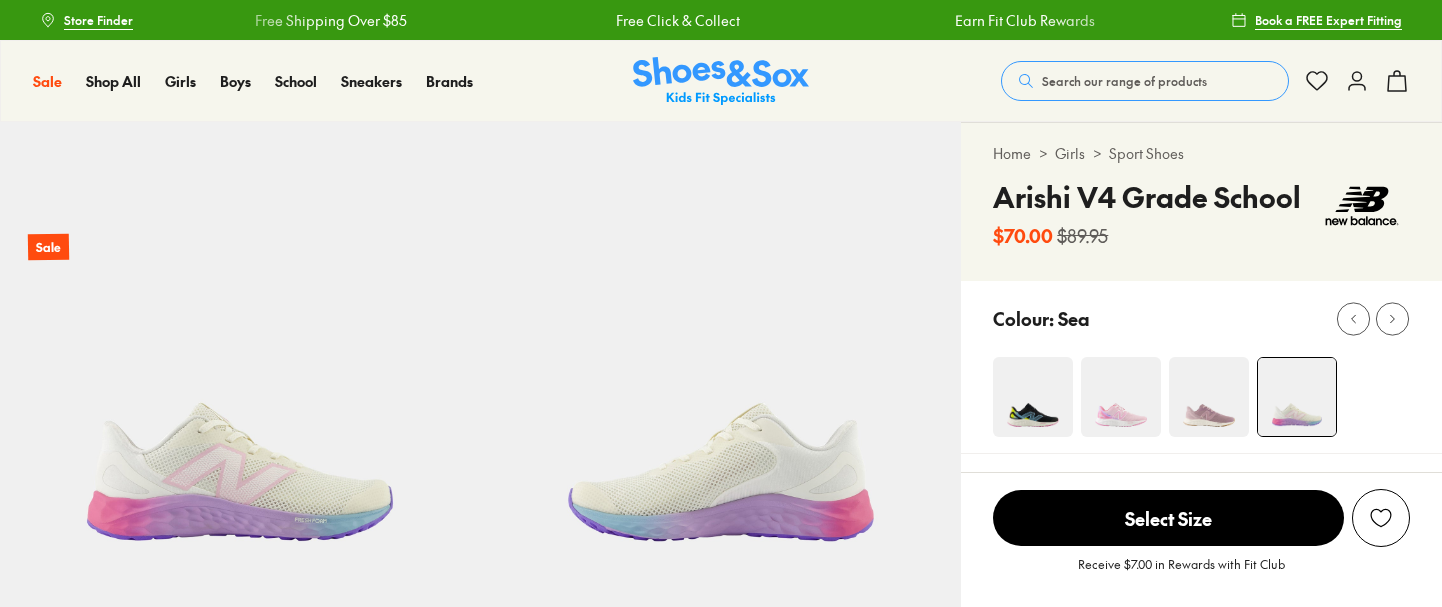 scroll, scrollTop: 0, scrollLeft: 0, axis: both 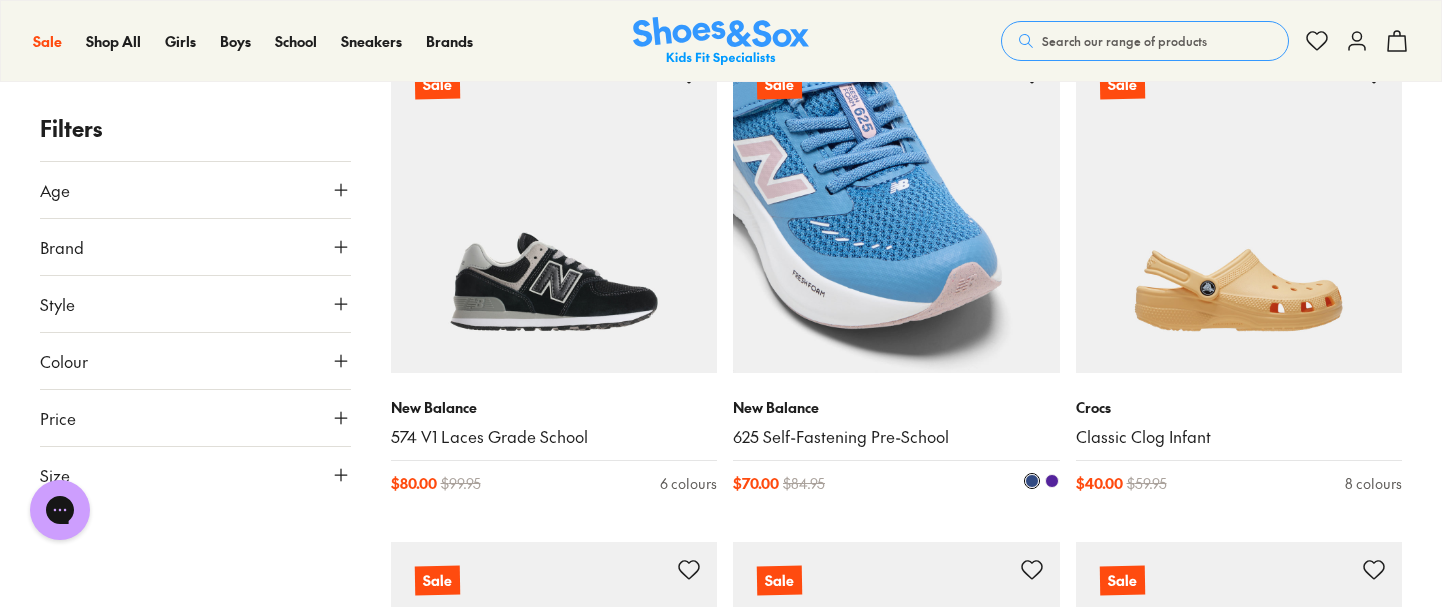 click at bounding box center [896, 209] 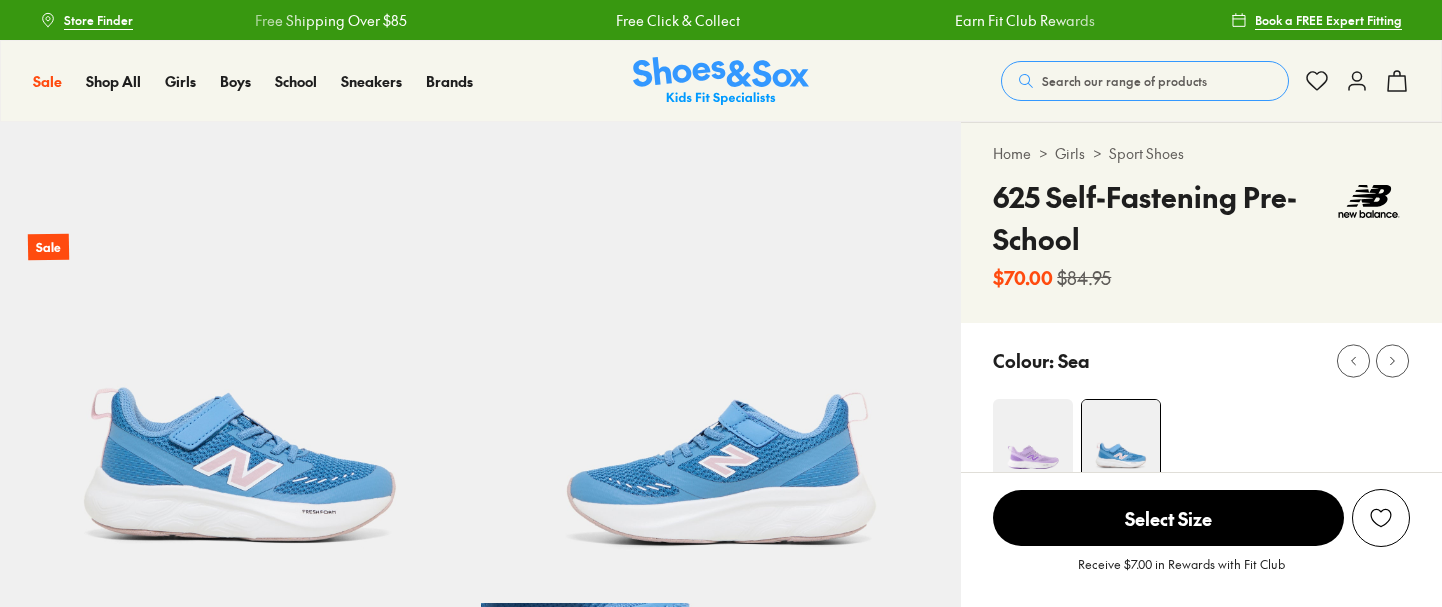 scroll, scrollTop: 0, scrollLeft: 0, axis: both 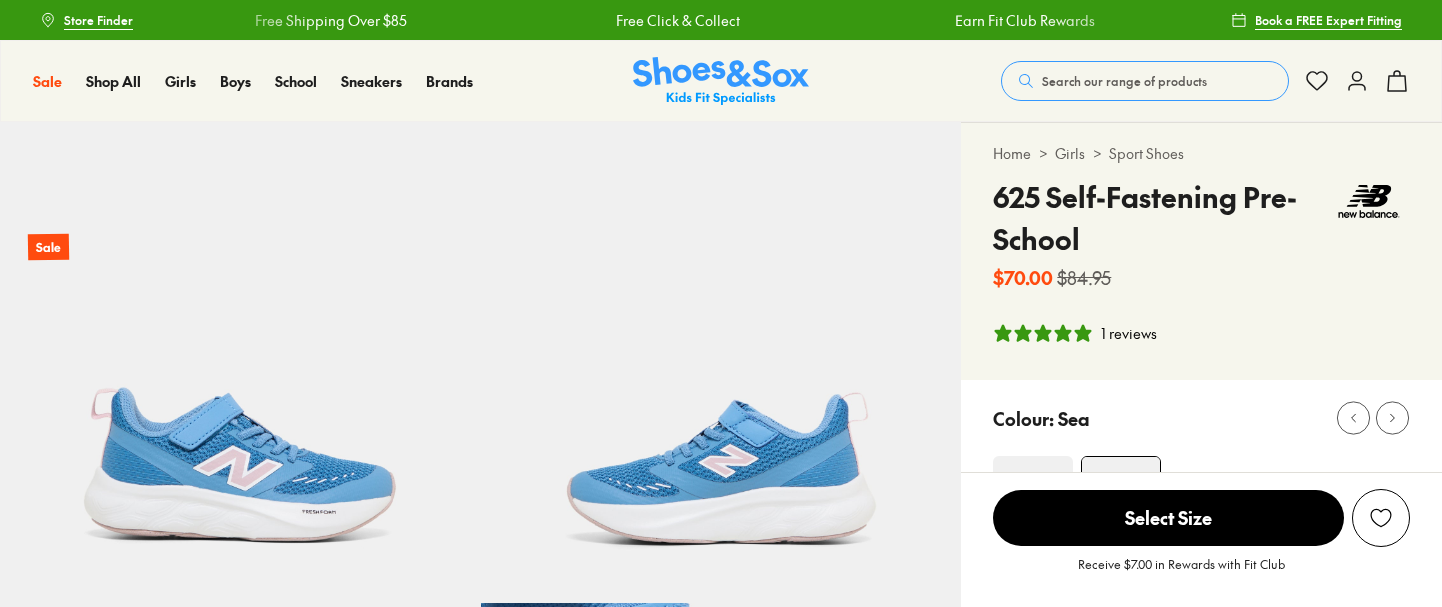 select on "*" 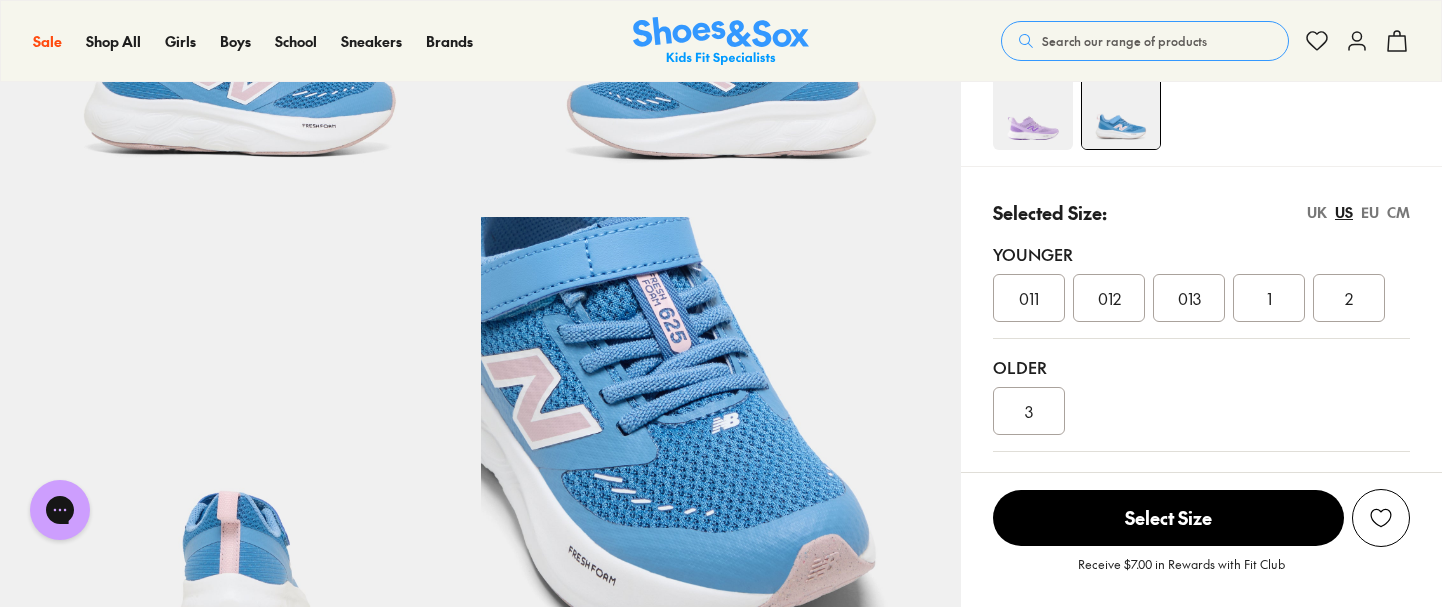 scroll, scrollTop: 350, scrollLeft: 0, axis: vertical 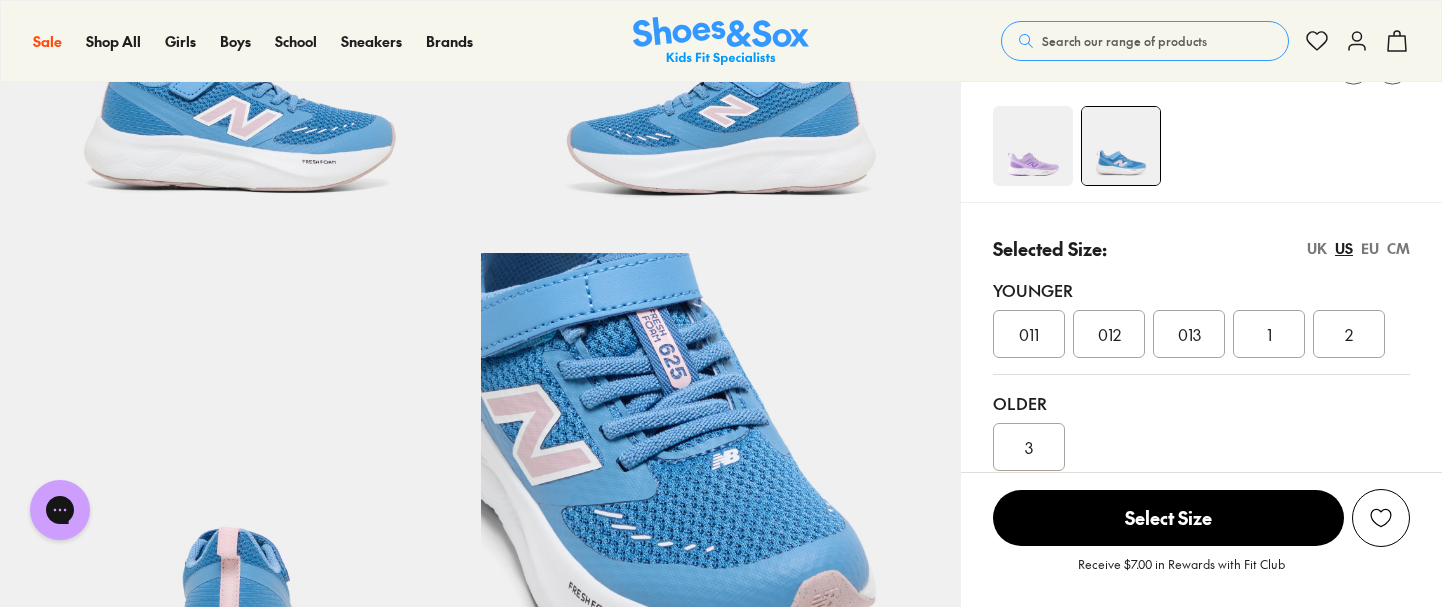 click at bounding box center [1033, 146] 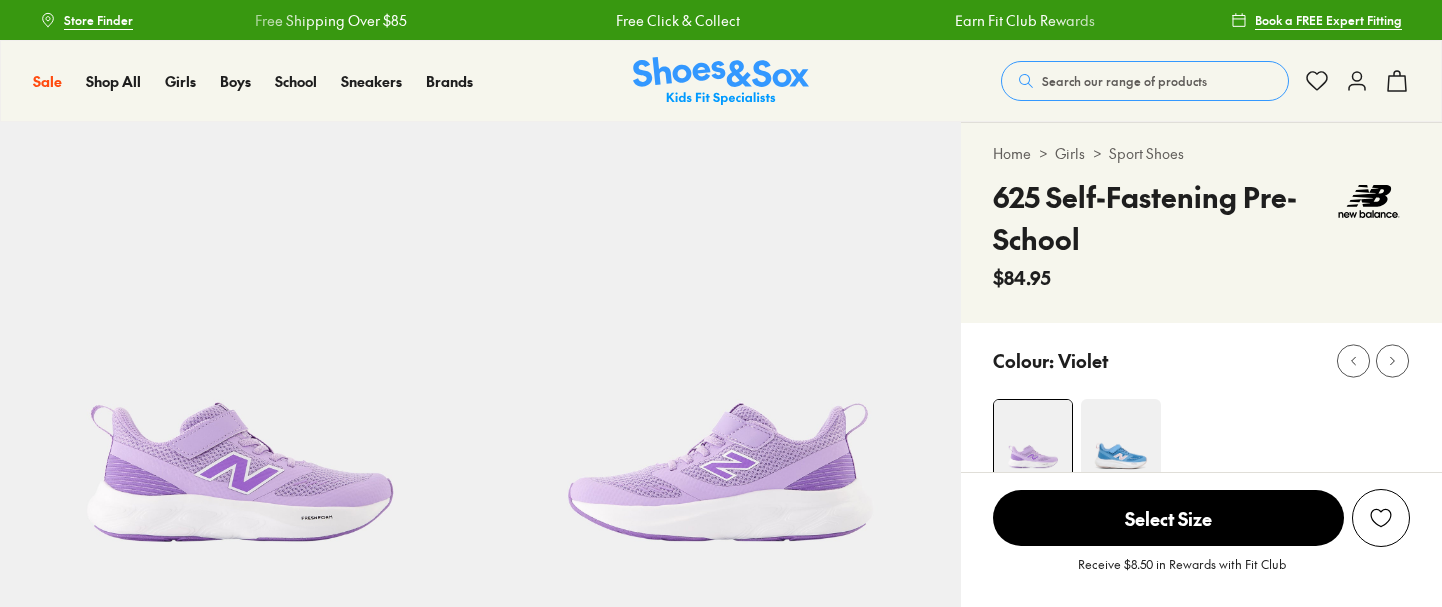 scroll, scrollTop: 0, scrollLeft: 0, axis: both 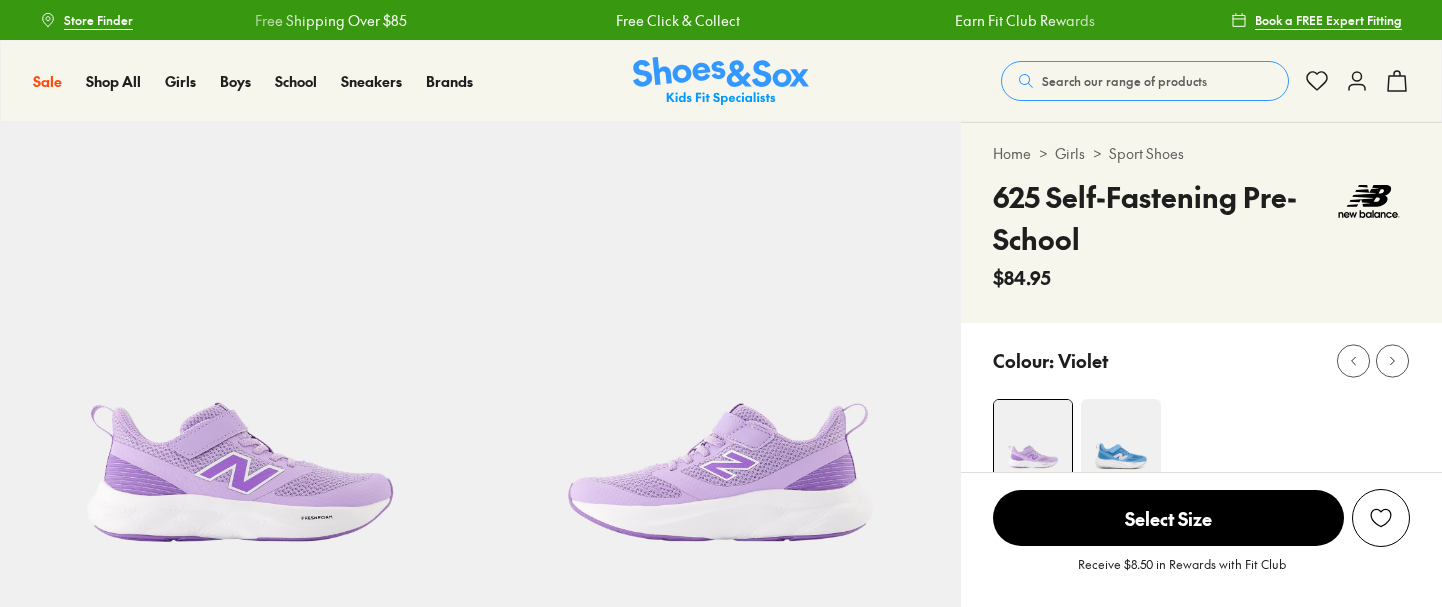 select on "*" 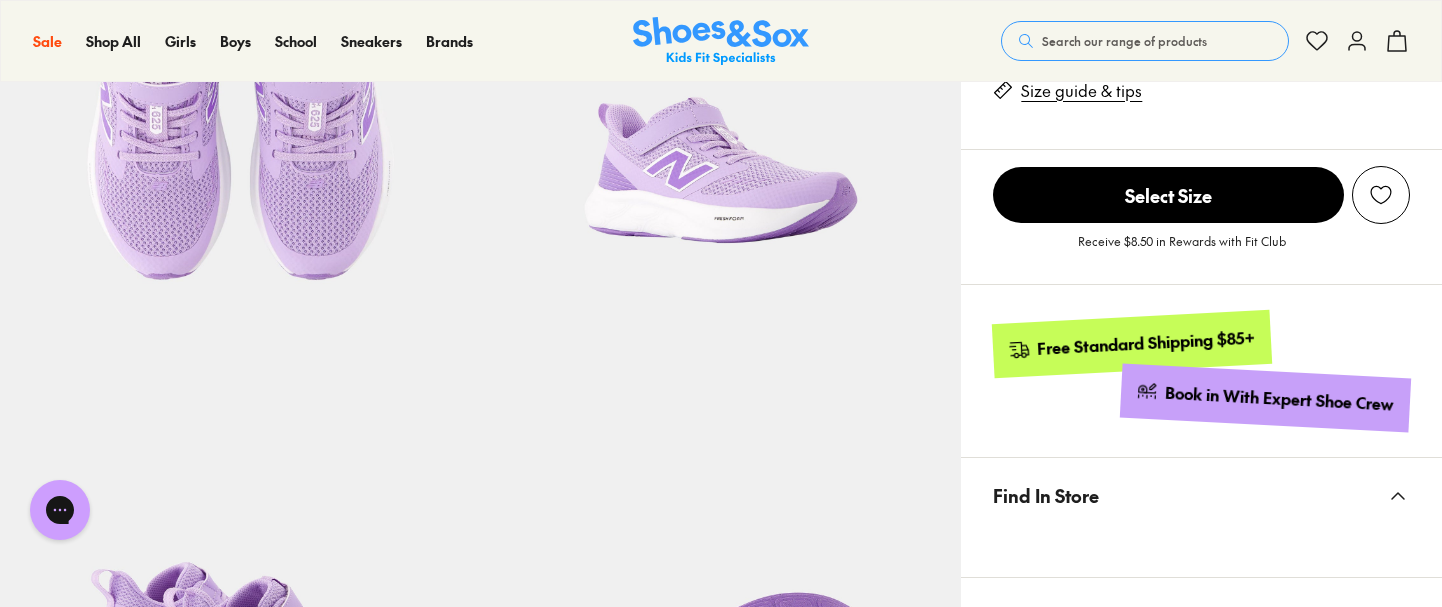 scroll, scrollTop: 801, scrollLeft: 0, axis: vertical 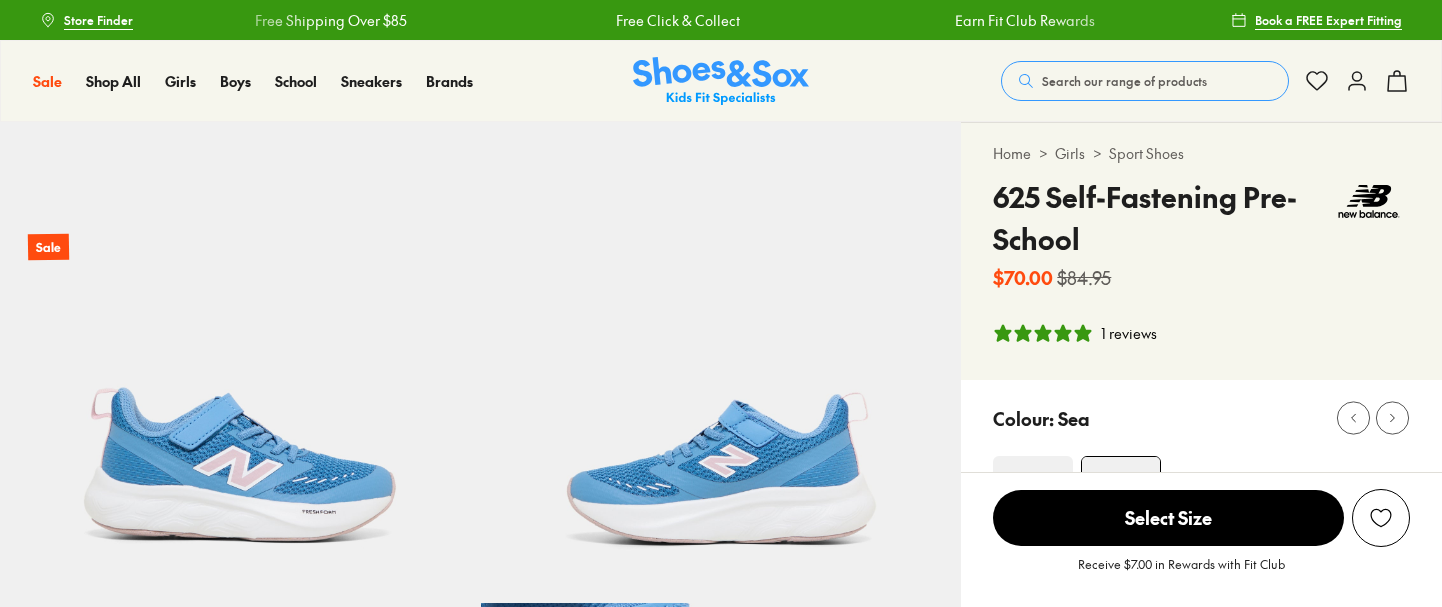 select on "*" 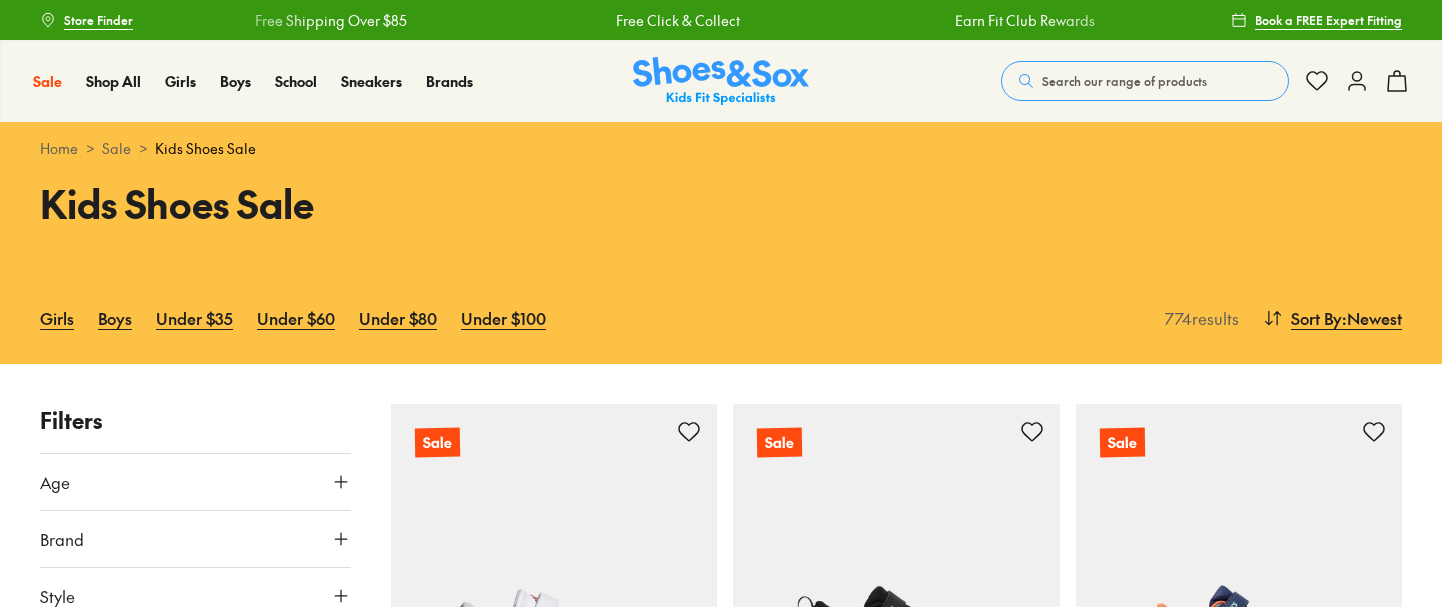 scroll, scrollTop: 2645, scrollLeft: 0, axis: vertical 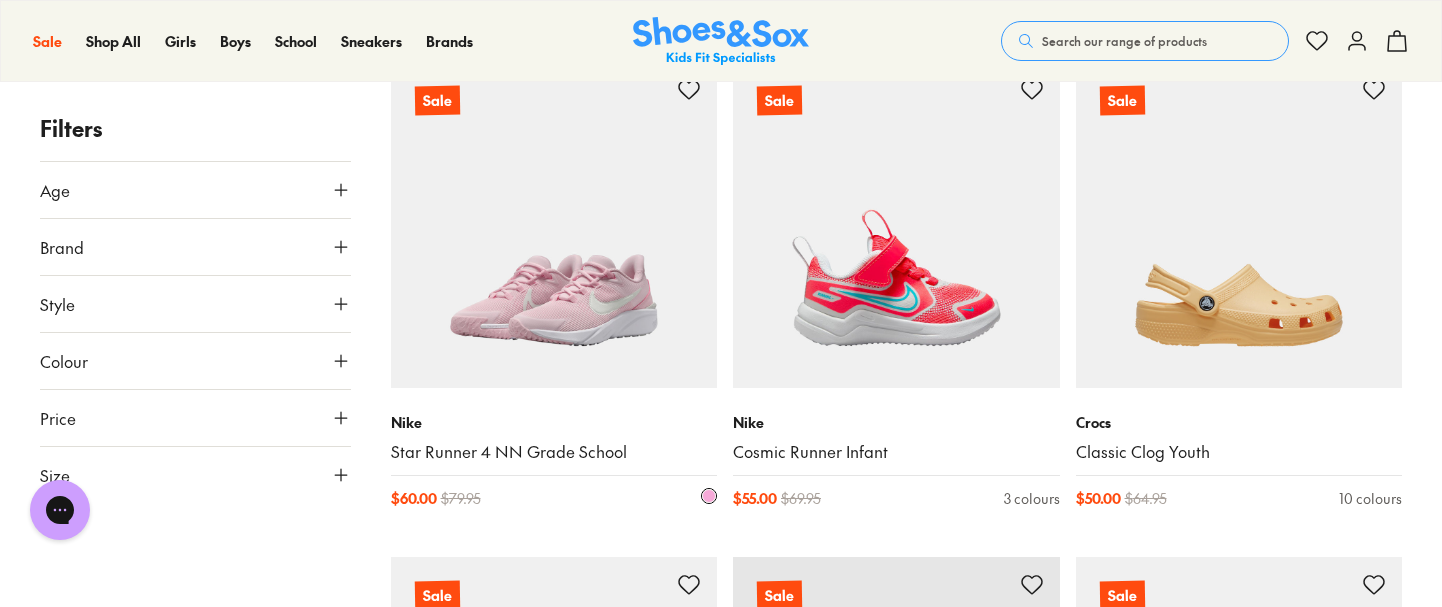 click at bounding box center (554, 225) 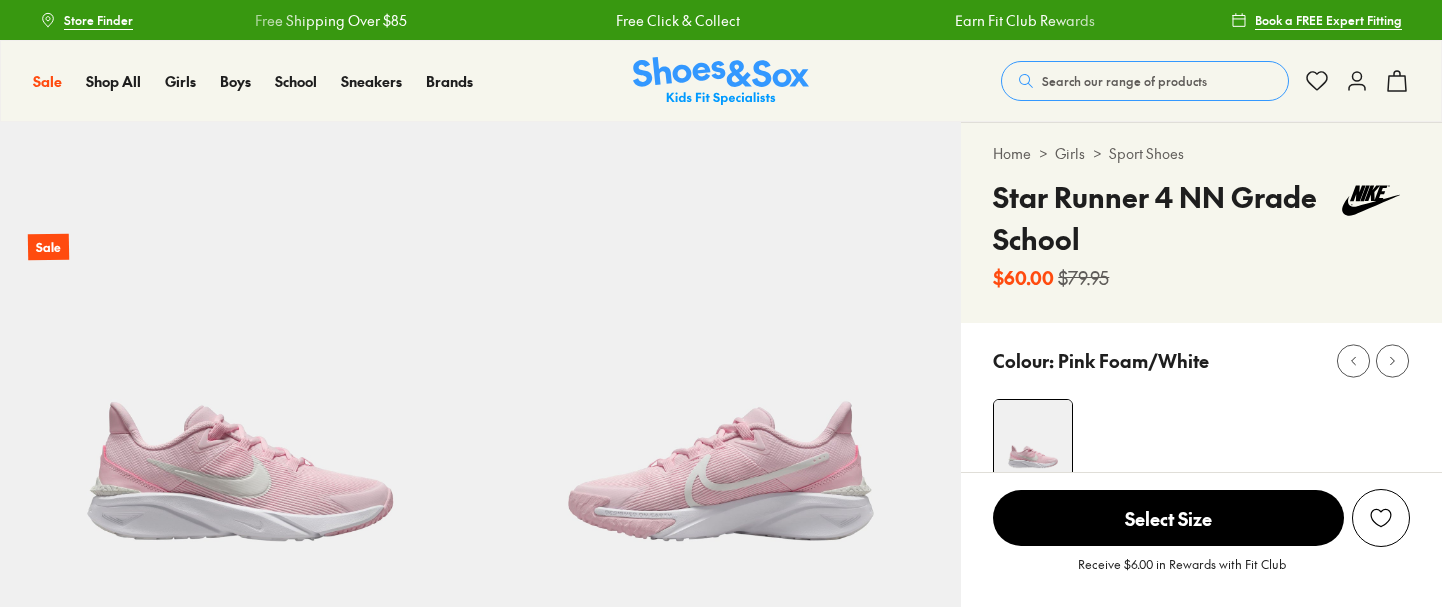 scroll, scrollTop: 0, scrollLeft: 0, axis: both 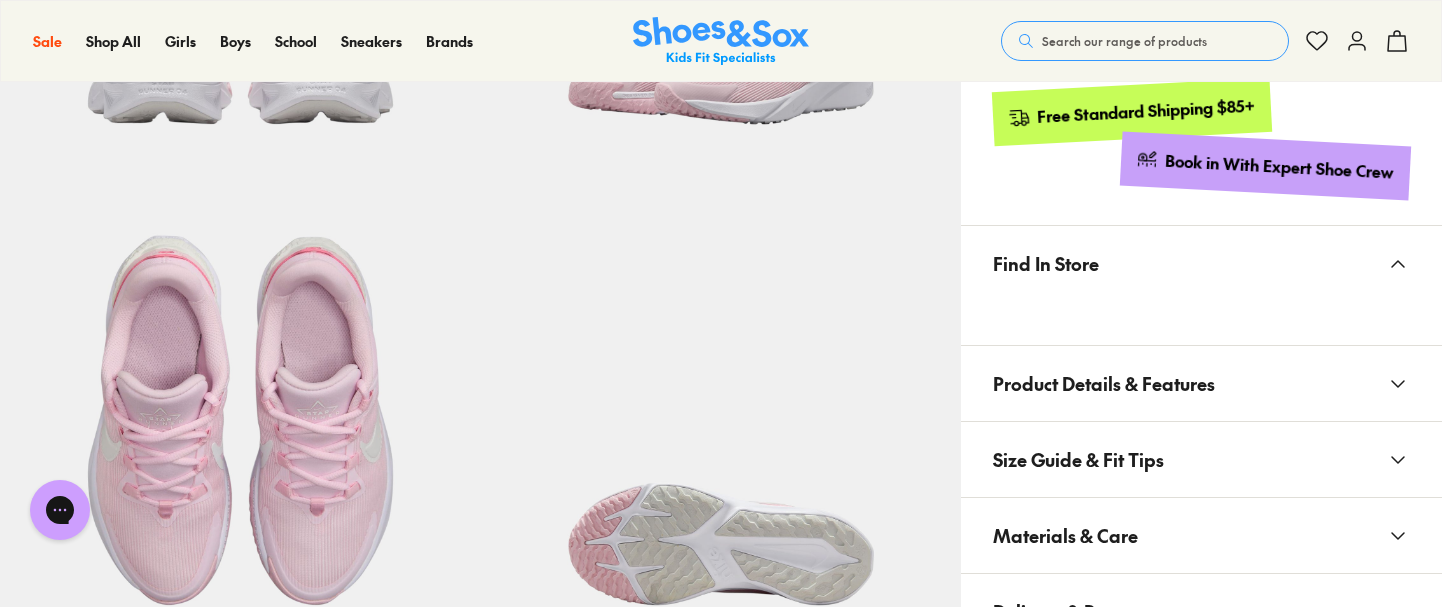 click on "Product Details & Features" at bounding box center [1201, 383] 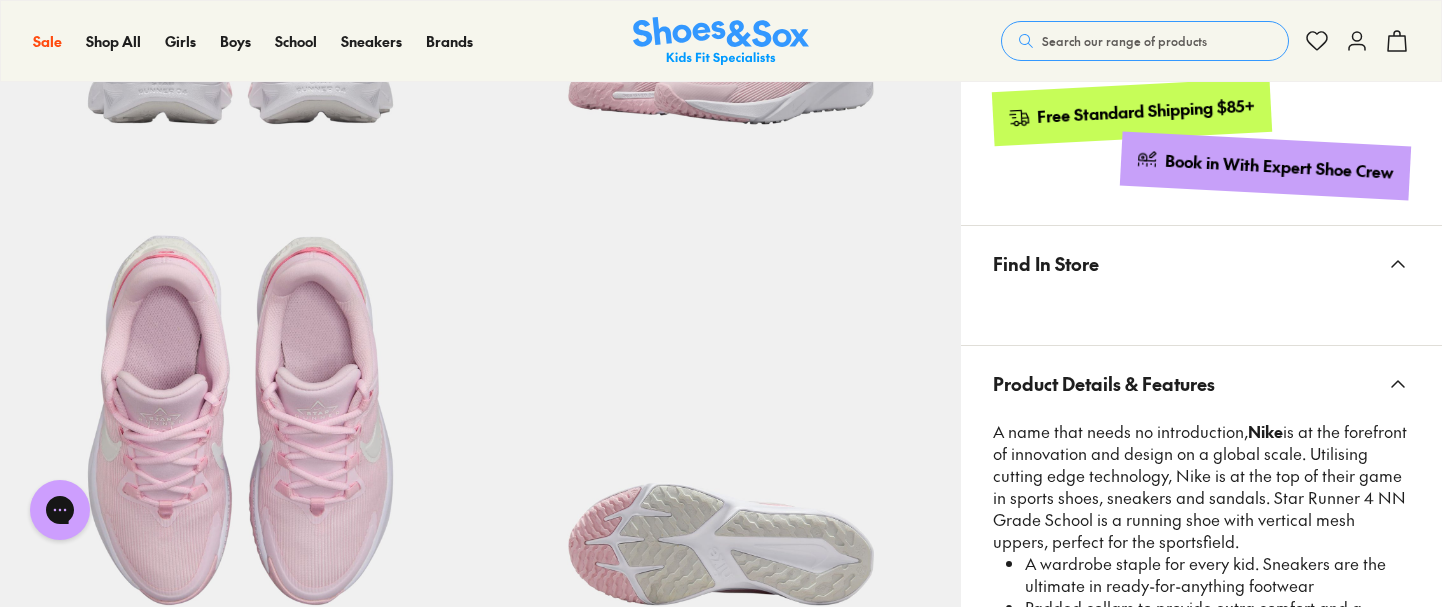 click on "Product Details & Features" at bounding box center [1104, 383] 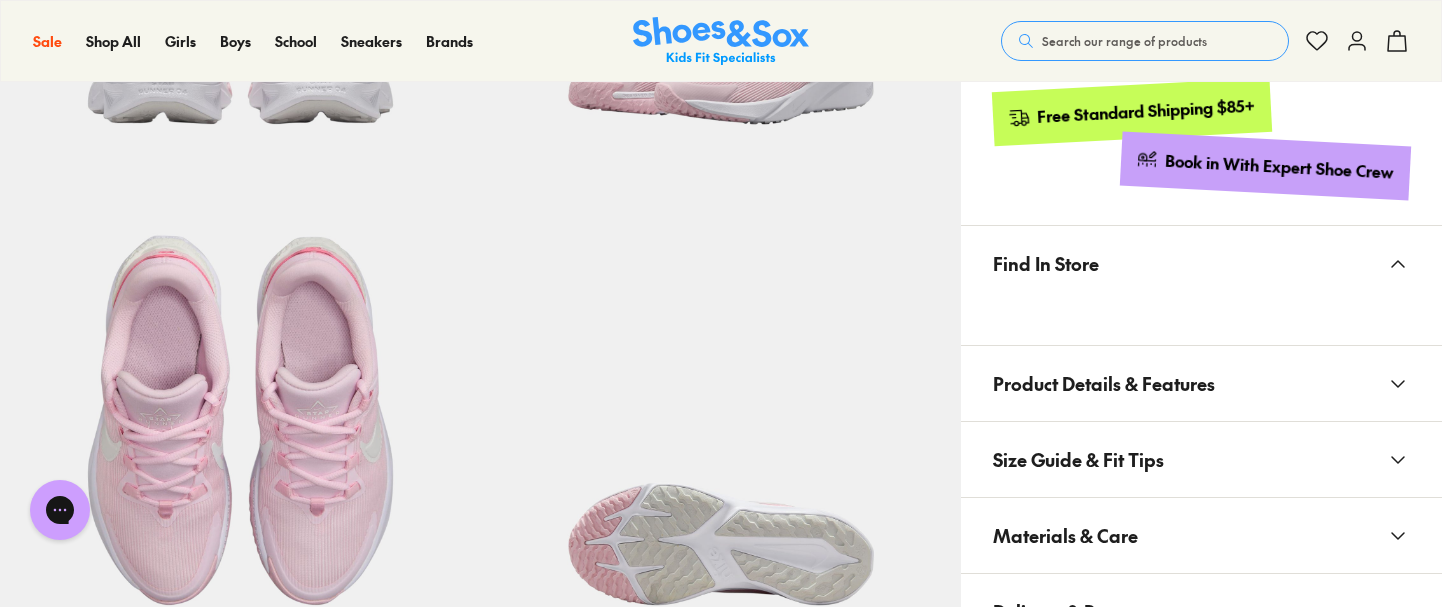 click on "Product Details & Features" at bounding box center [1104, 383] 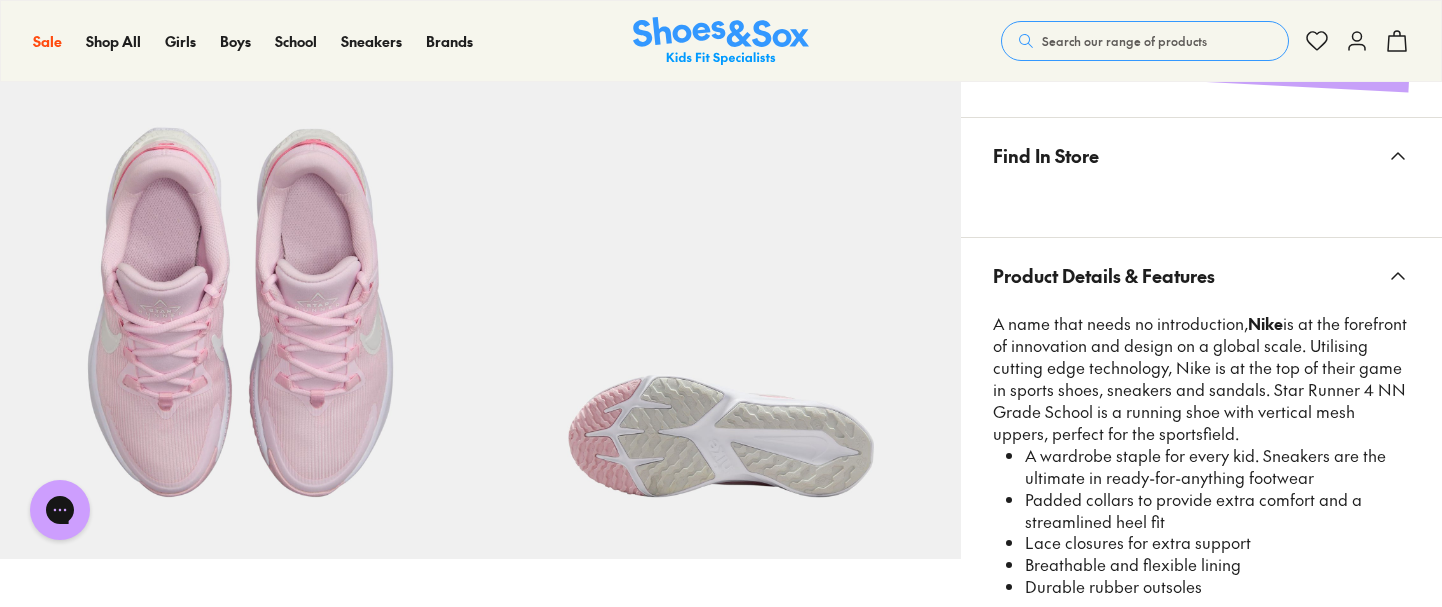 scroll, scrollTop: 996, scrollLeft: 0, axis: vertical 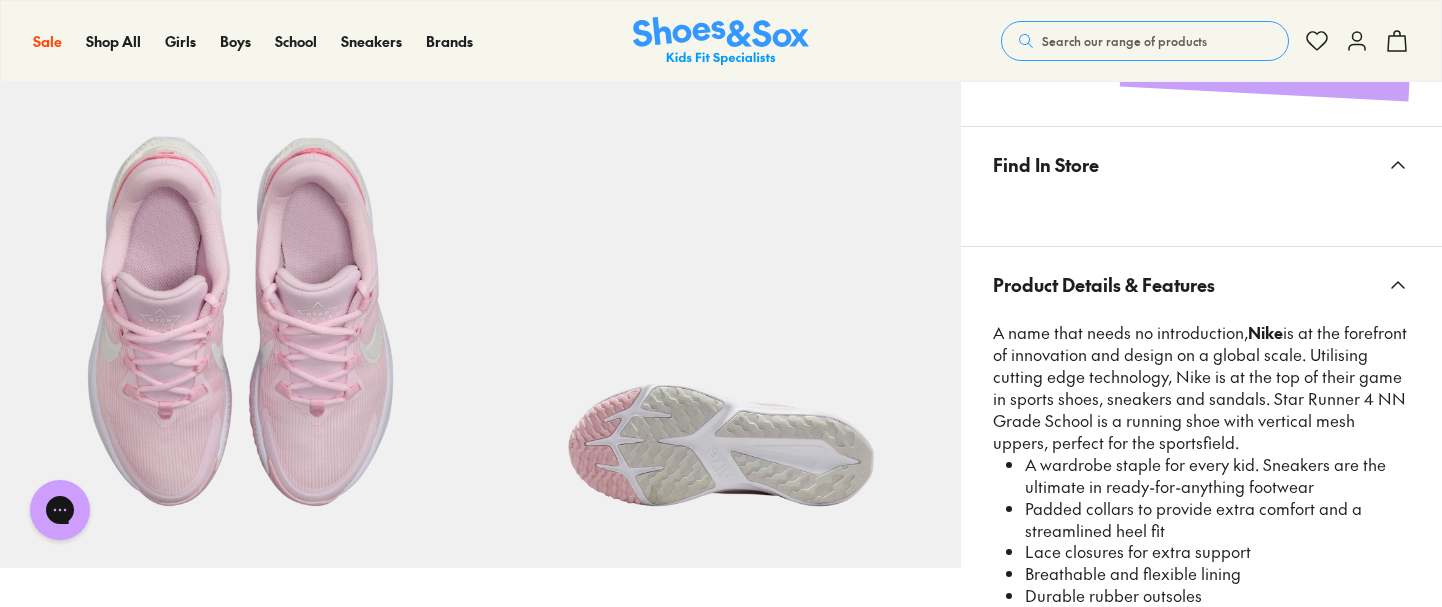 click 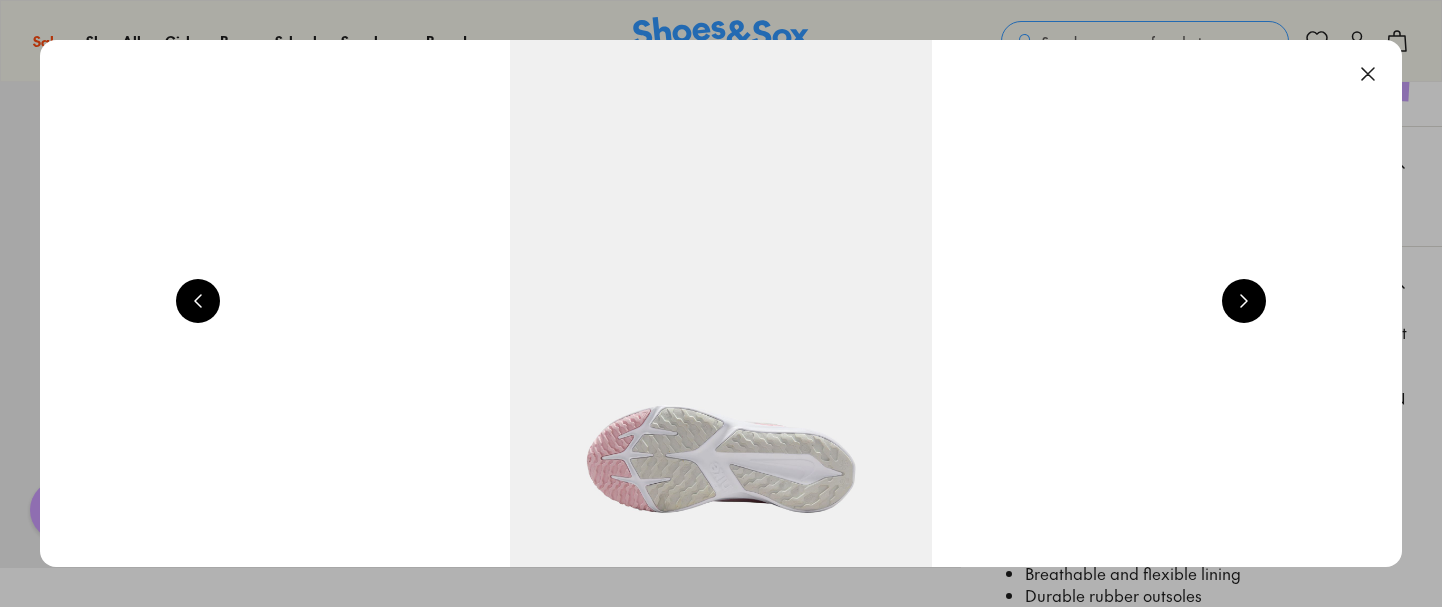 scroll, scrollTop: 0, scrollLeft: 6850, axis: horizontal 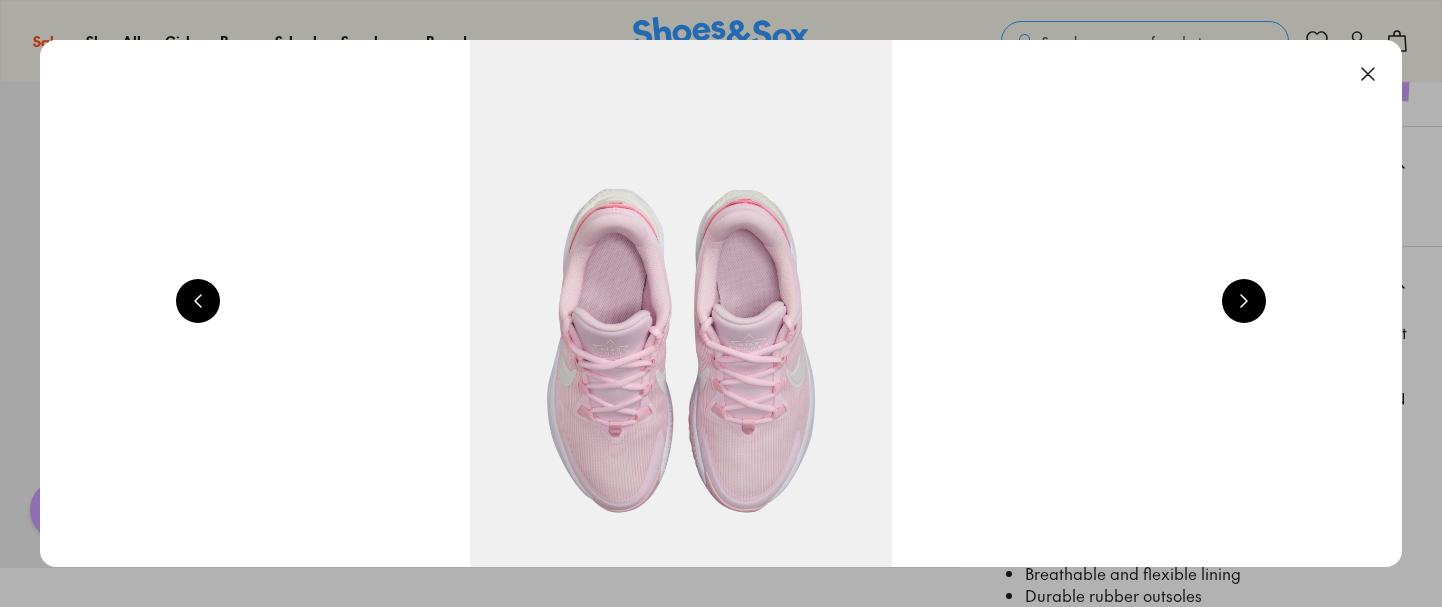 click at bounding box center [721, 303] 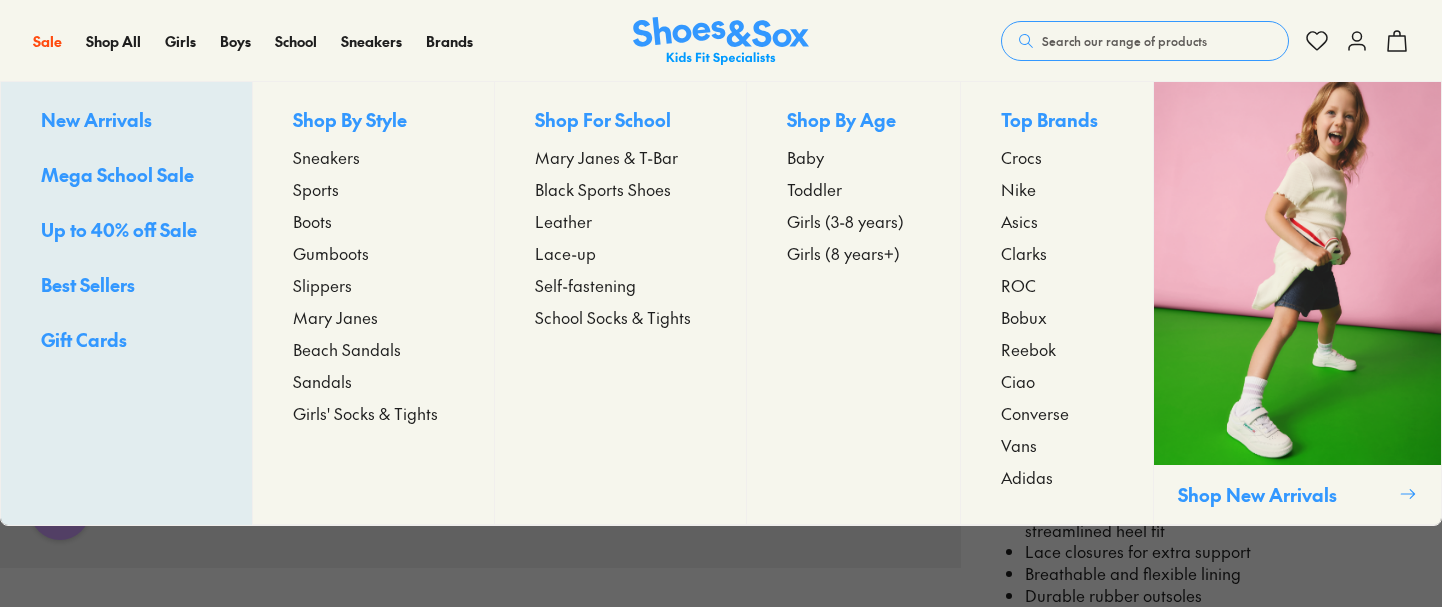 scroll, scrollTop: 453, scrollLeft: 0, axis: vertical 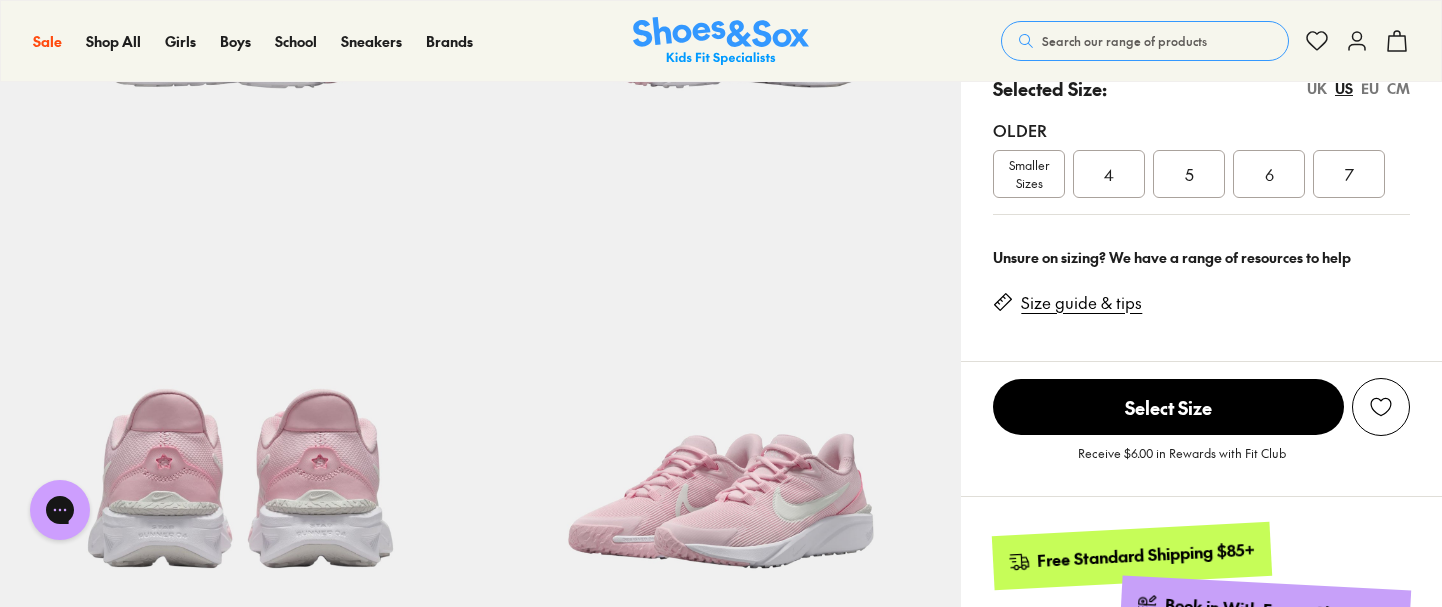 click 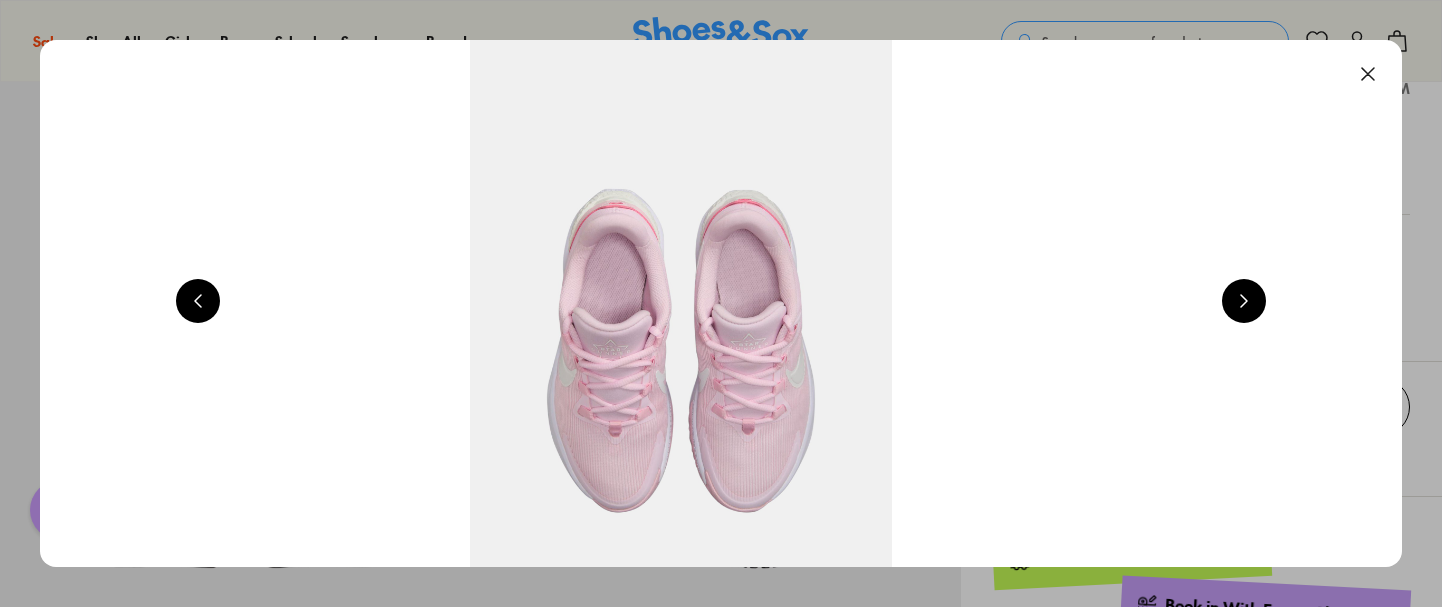 scroll, scrollTop: 0, scrollLeft: 4110, axis: horizontal 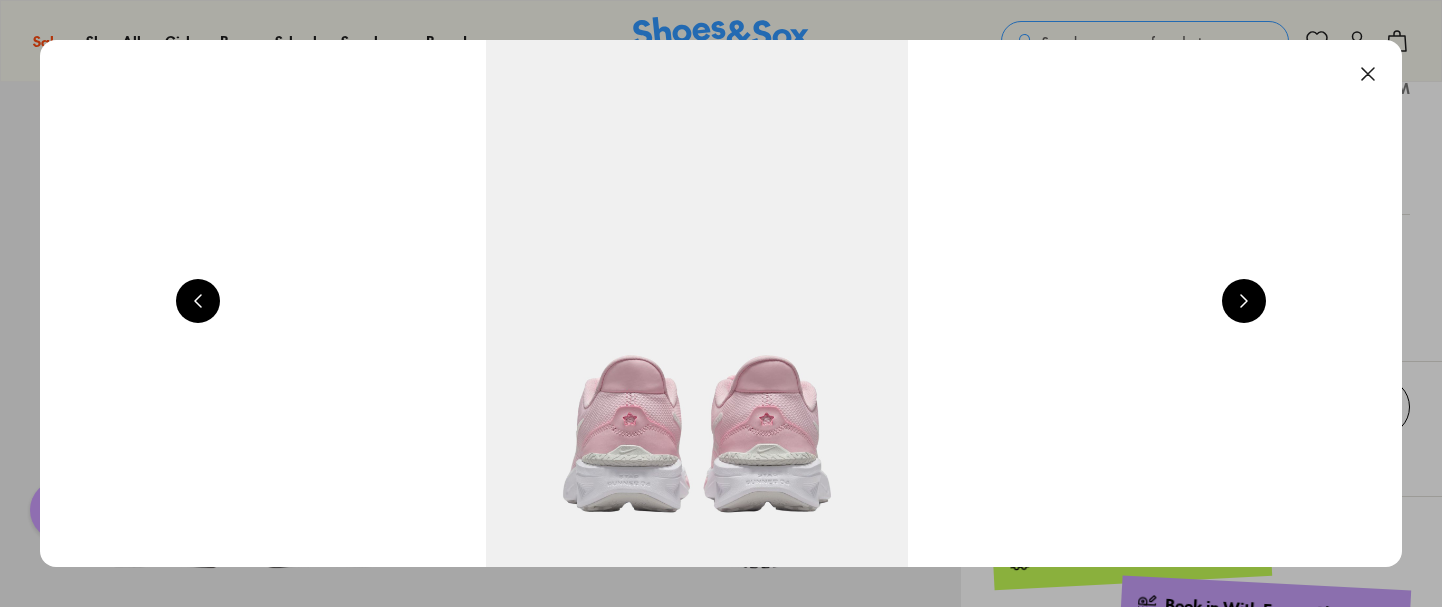 click at bounding box center (1368, 74) 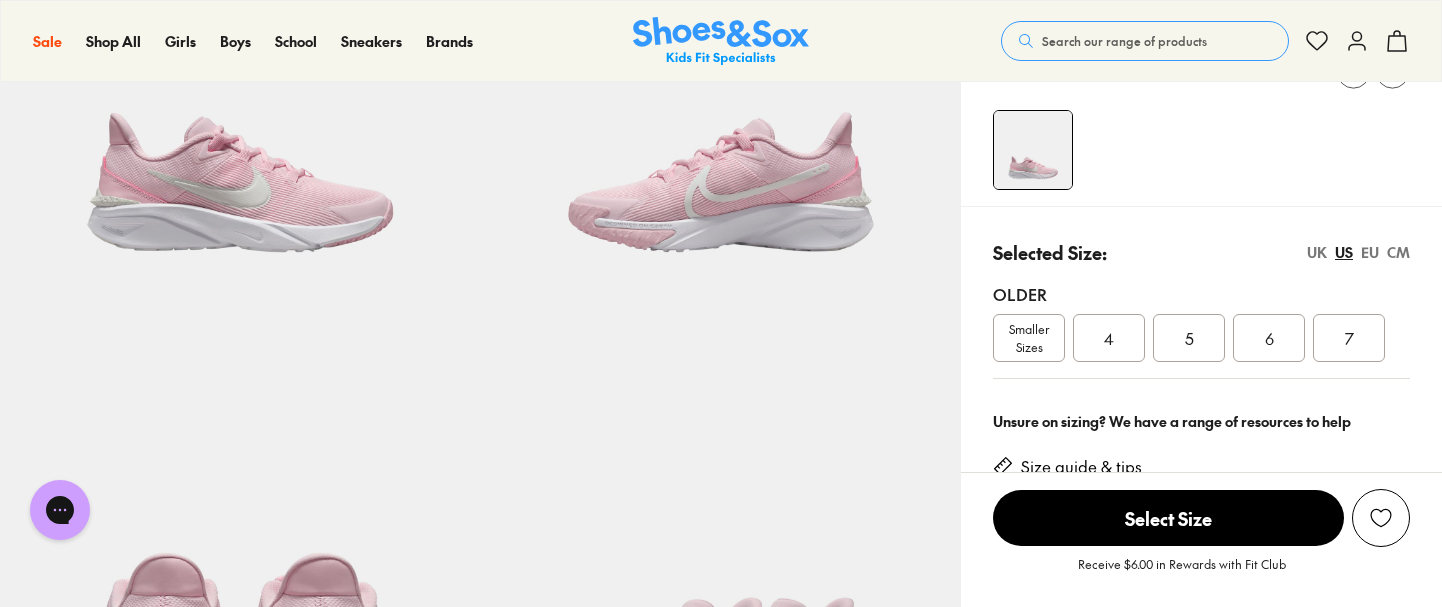 scroll, scrollTop: 290, scrollLeft: 0, axis: vertical 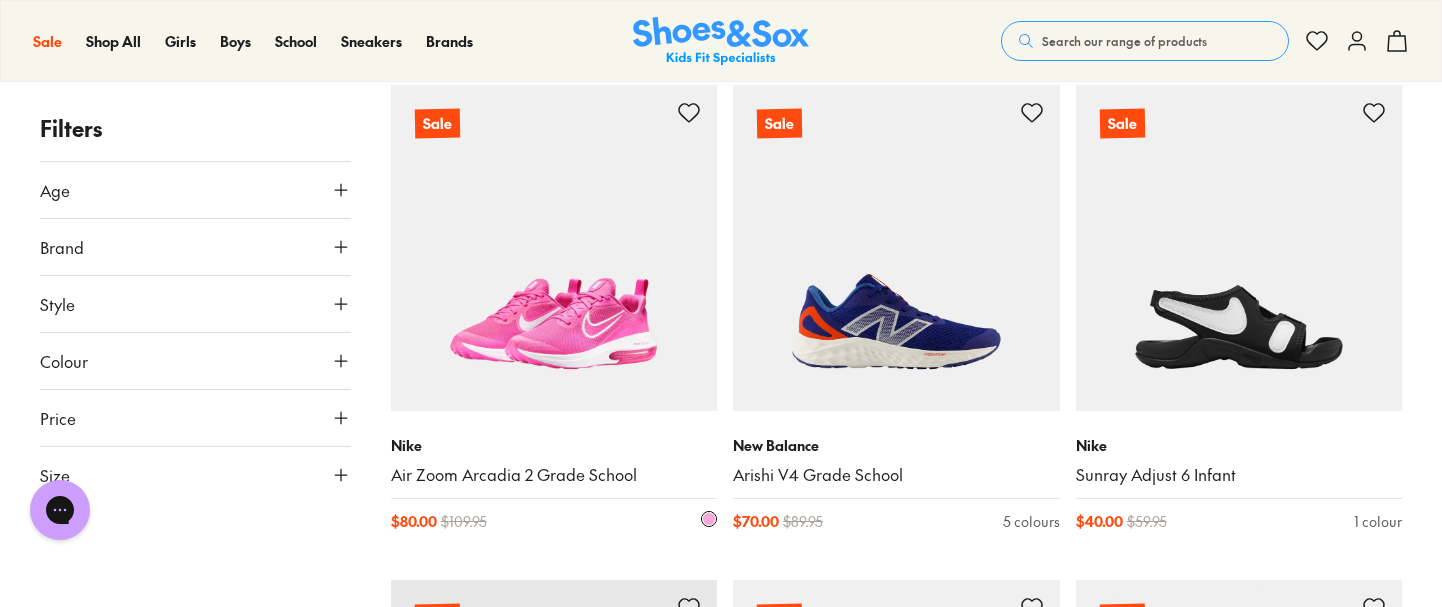 click at bounding box center (554, 248) 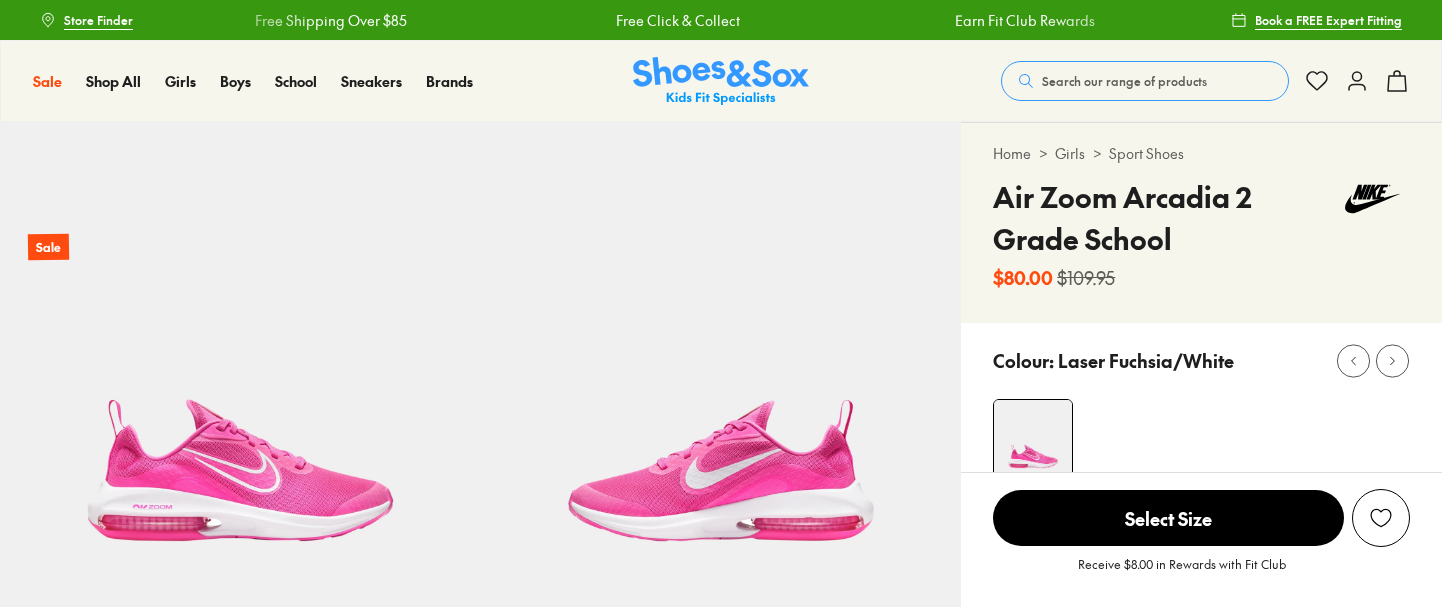 scroll, scrollTop: 0, scrollLeft: 0, axis: both 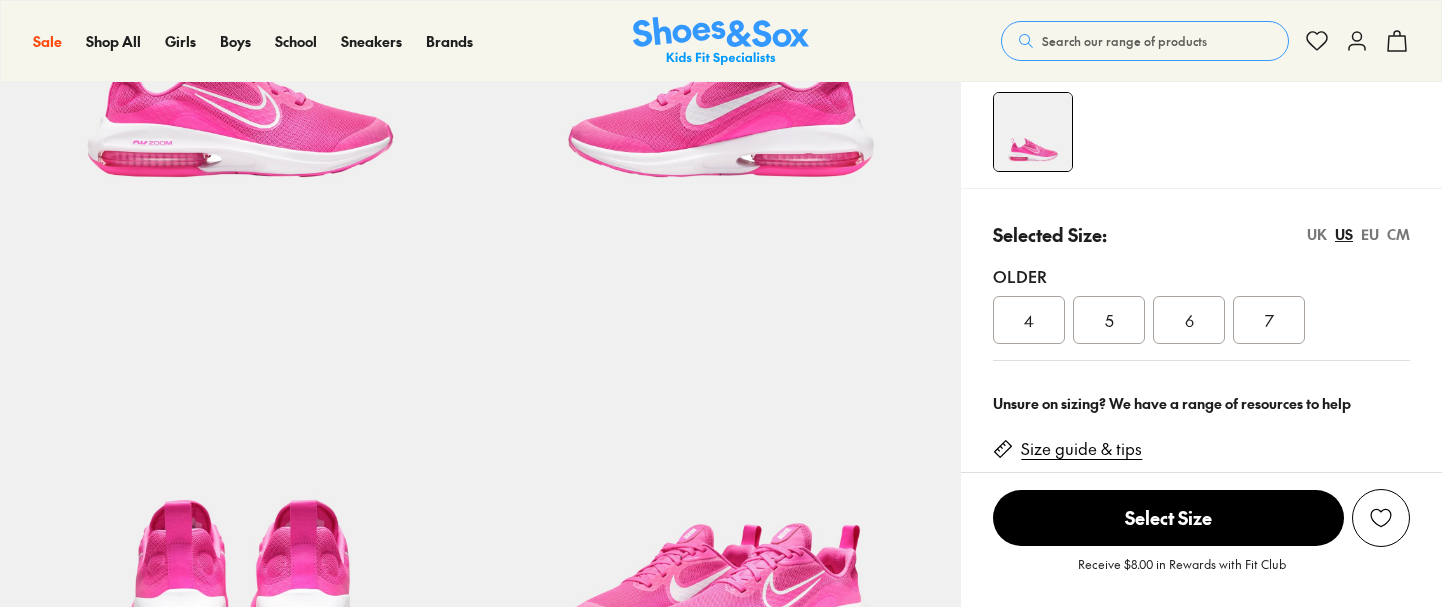 select on "*" 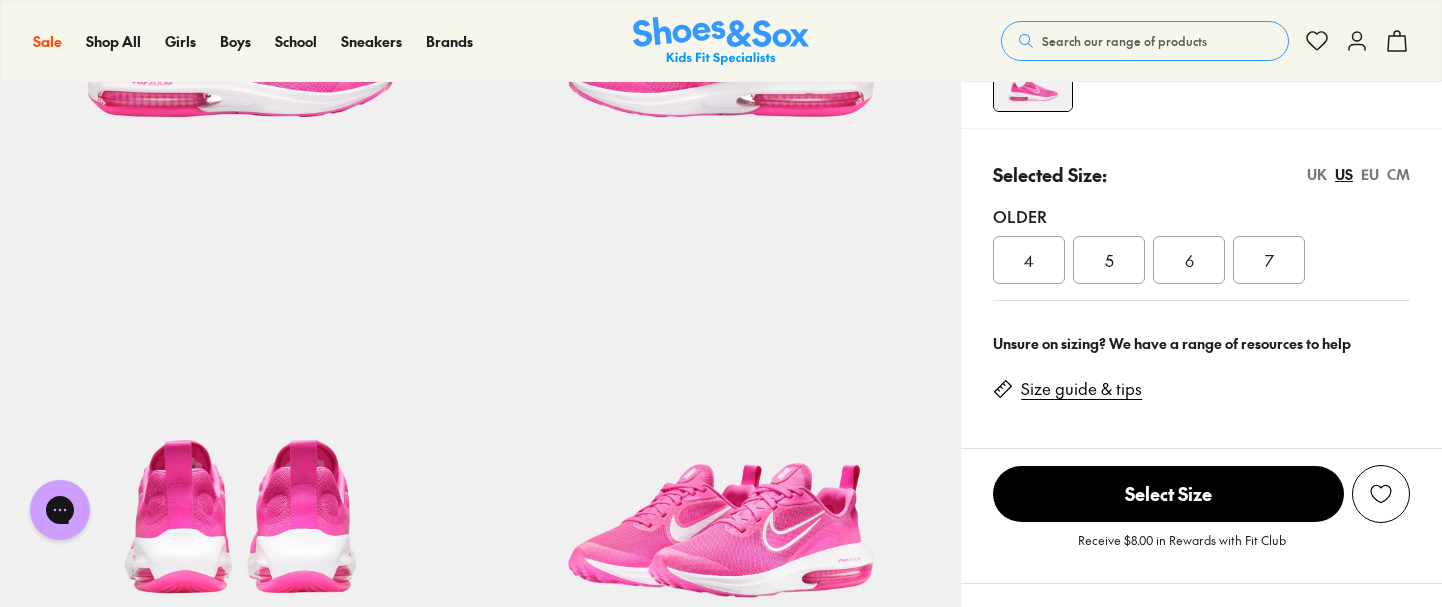 scroll, scrollTop: 491, scrollLeft: 0, axis: vertical 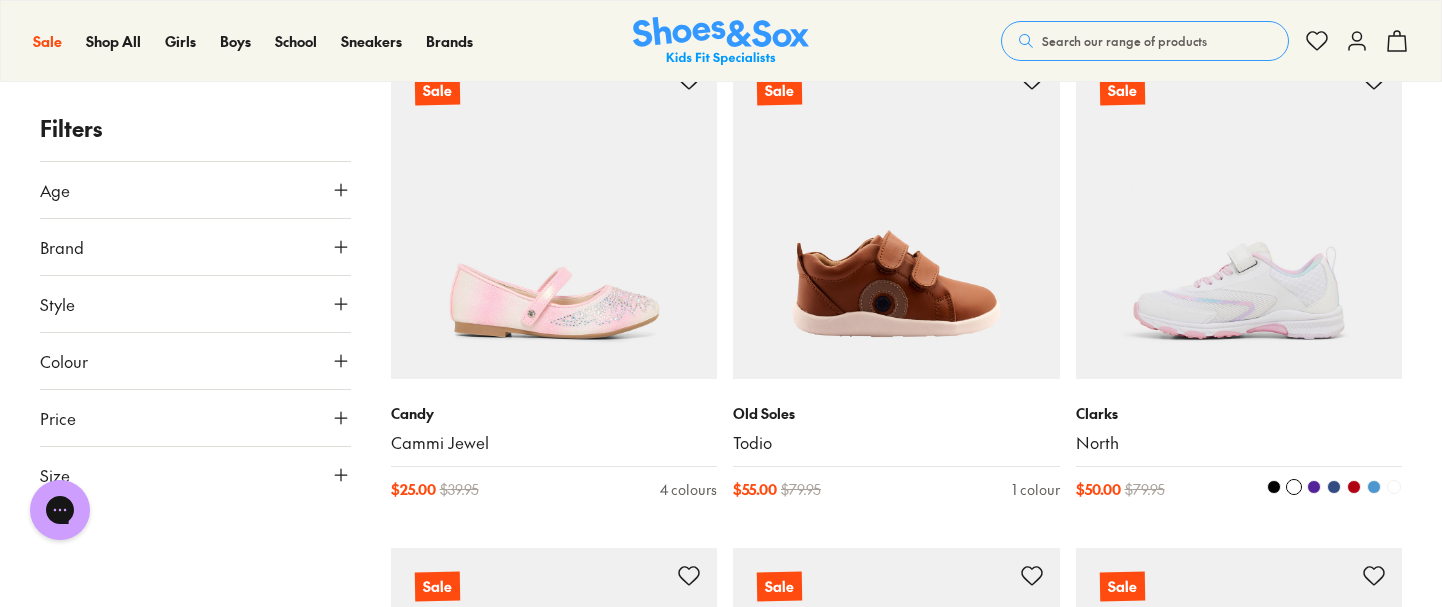click at bounding box center [1239, 215] 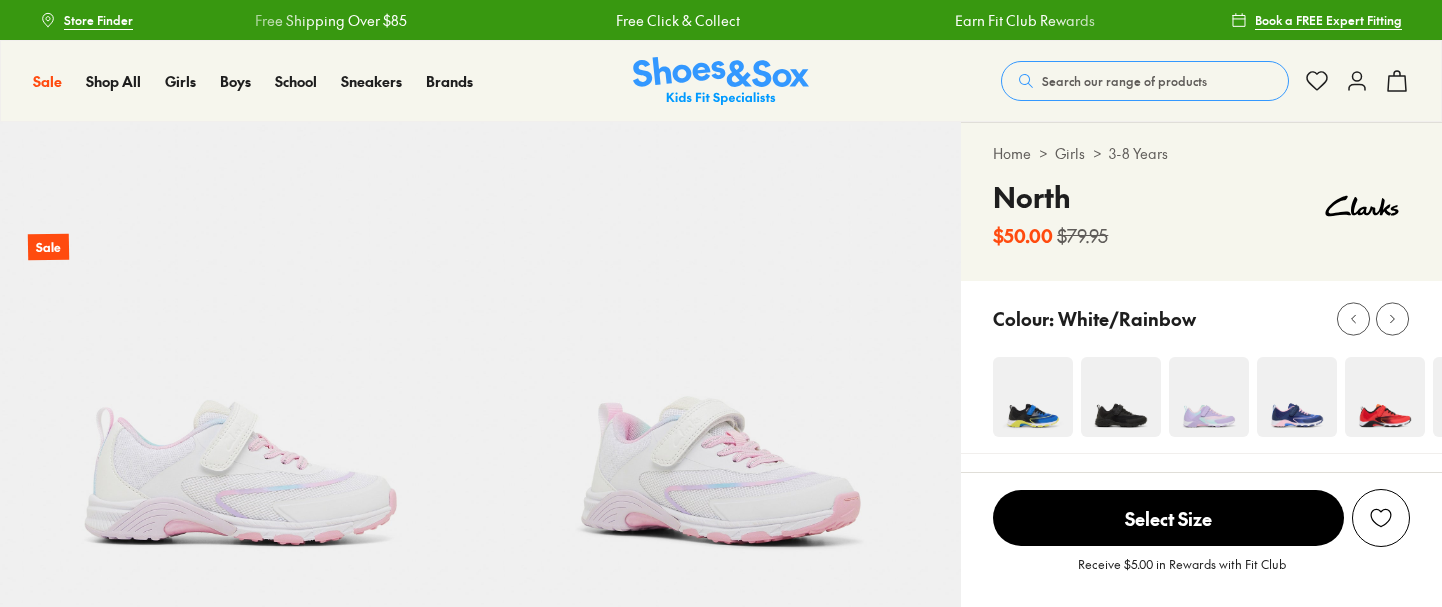 scroll, scrollTop: 0, scrollLeft: 0, axis: both 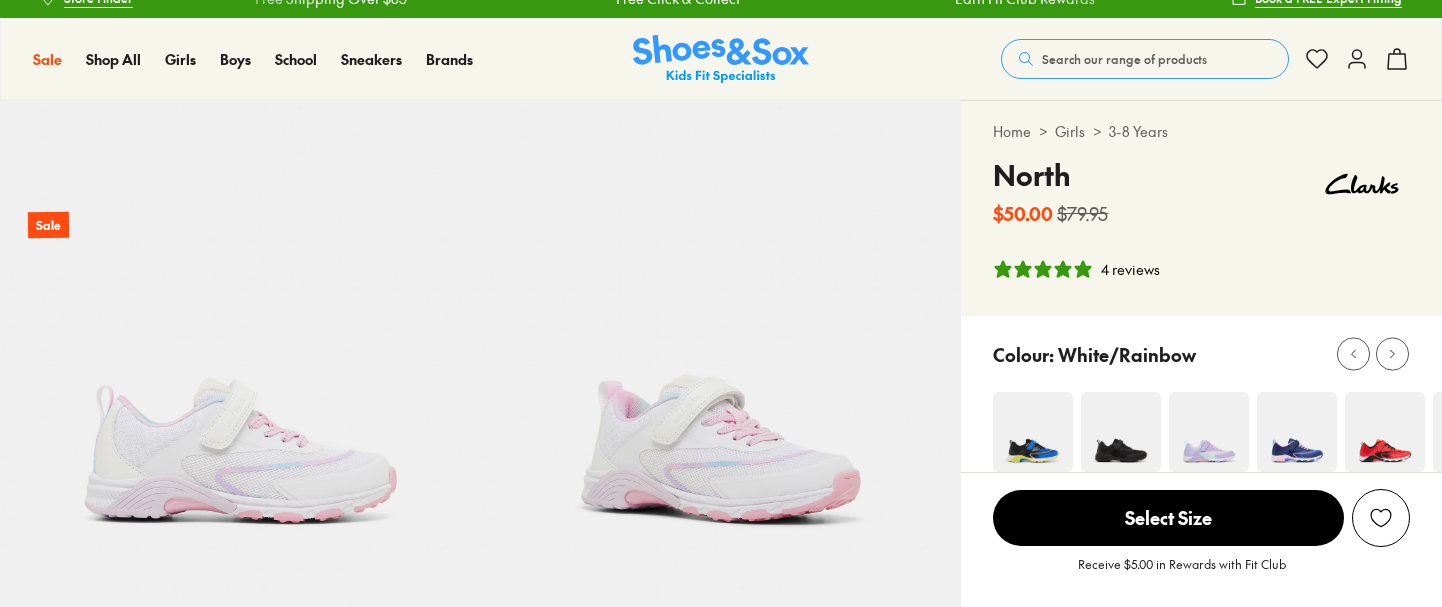 select on "*" 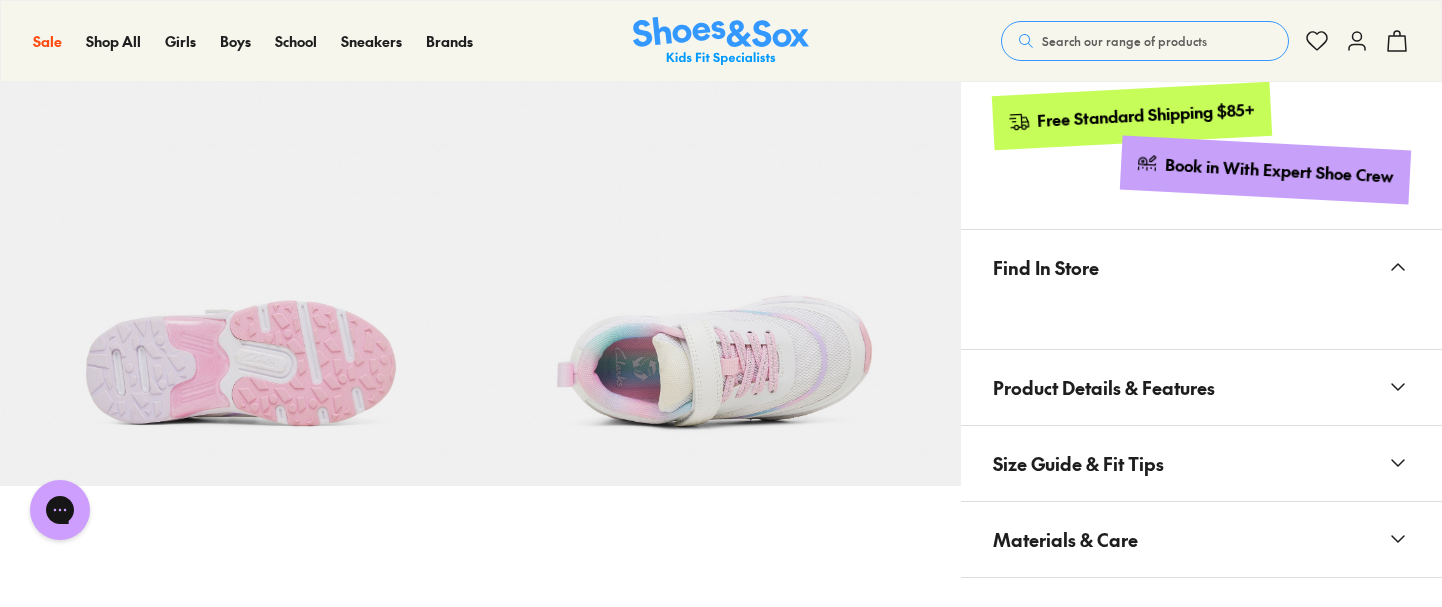 scroll, scrollTop: 1082, scrollLeft: 0, axis: vertical 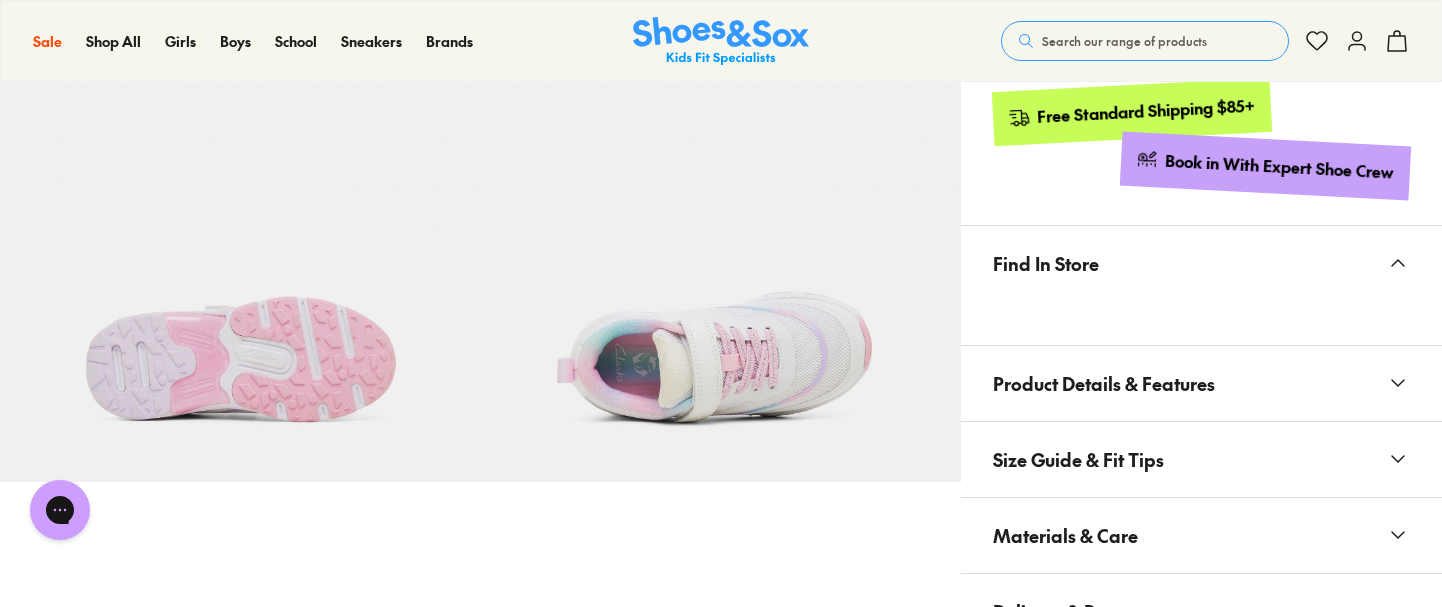 click on "Product Details & Features" at bounding box center [1104, 383] 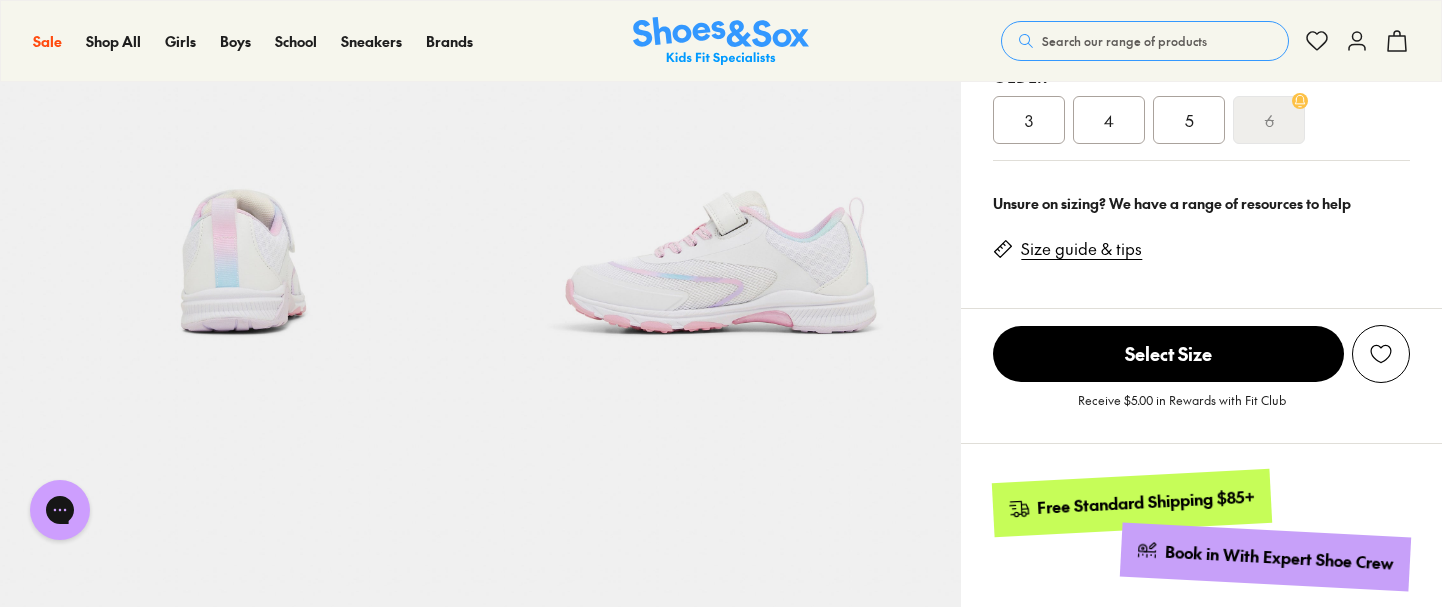 scroll, scrollTop: 686, scrollLeft: 0, axis: vertical 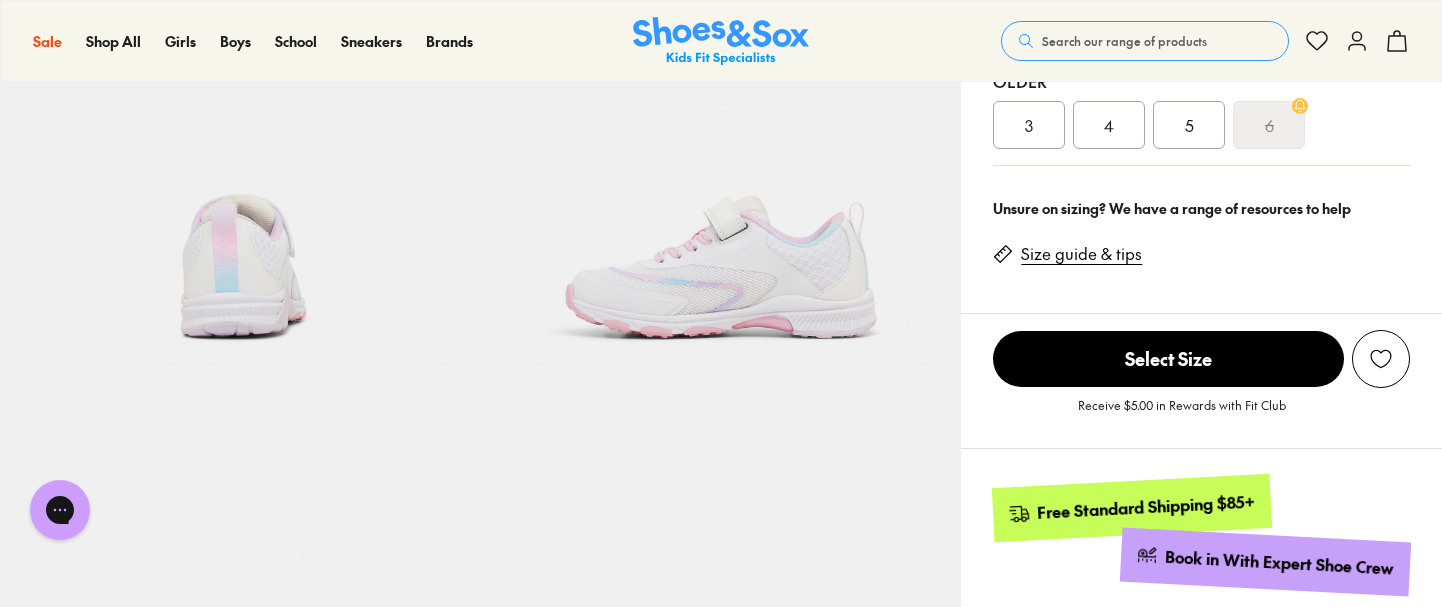 click 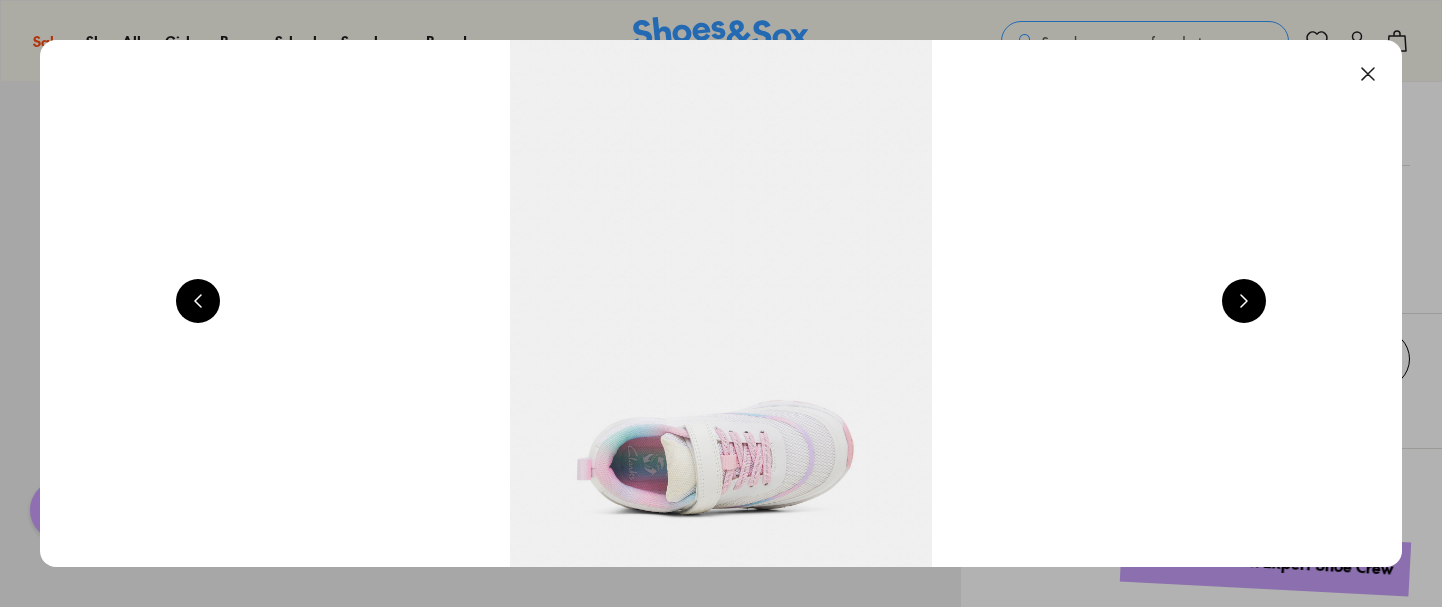 scroll, scrollTop: 0, scrollLeft: 5480, axis: horizontal 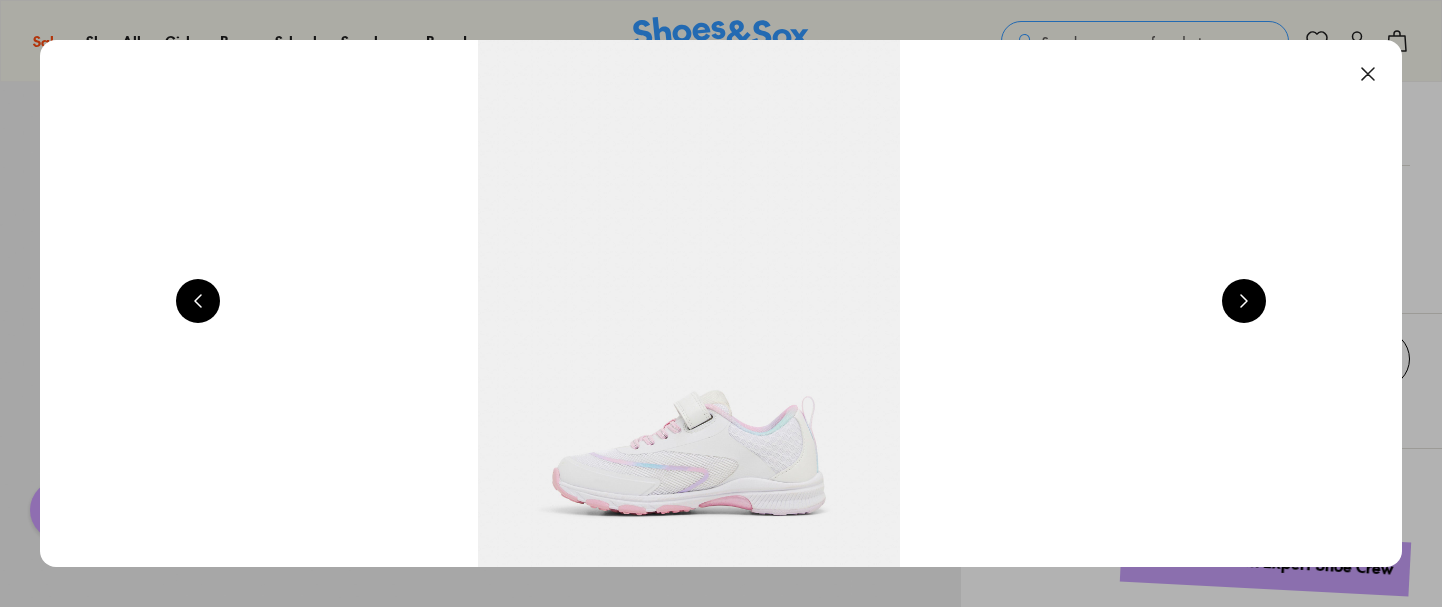 click at bounding box center (689, 303) 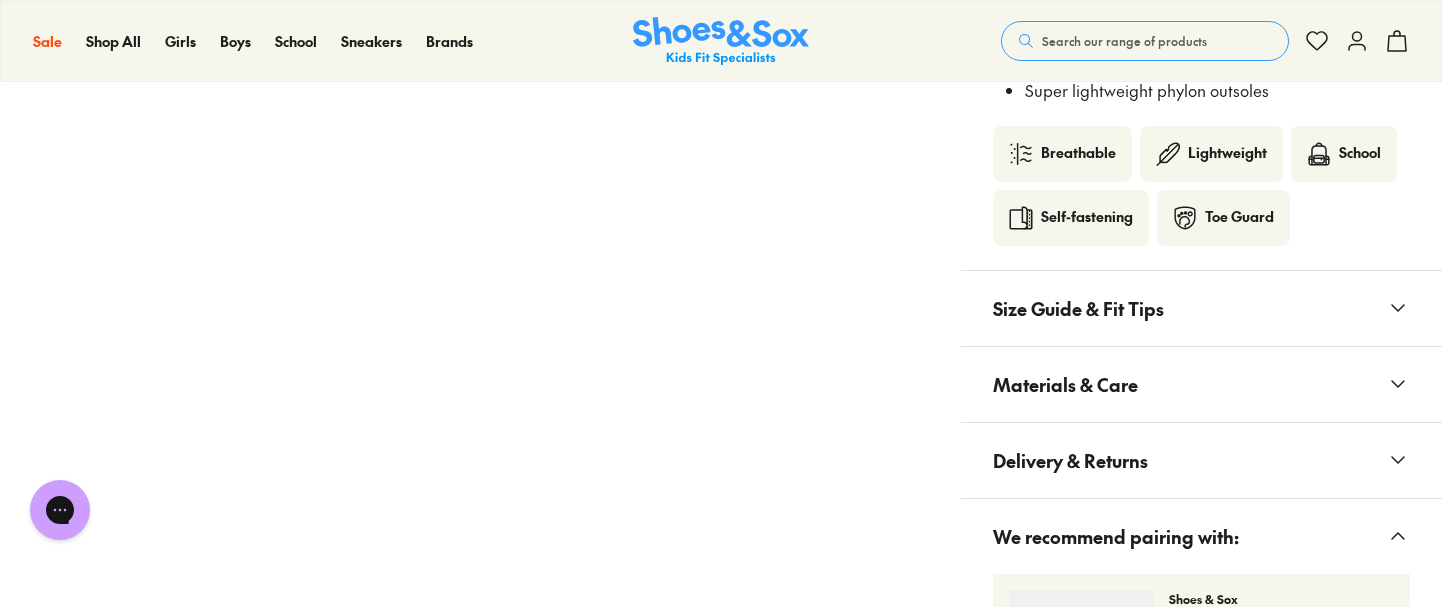 scroll, scrollTop: 1734, scrollLeft: 0, axis: vertical 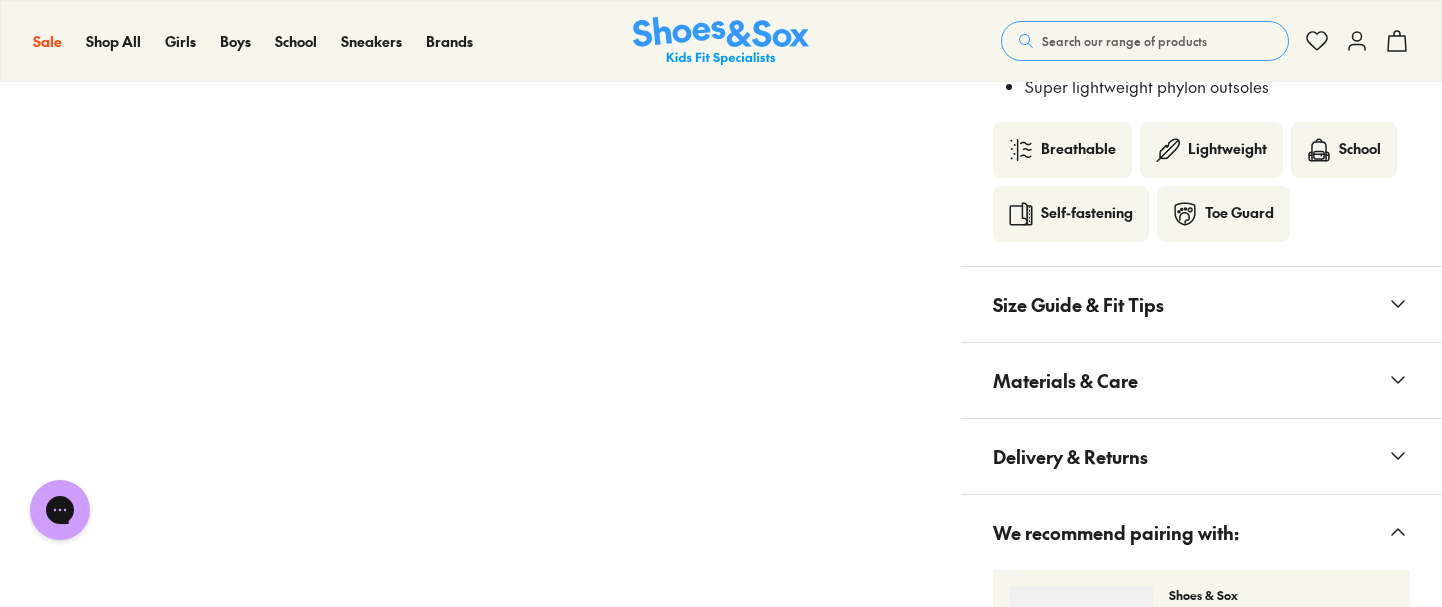 click on "Materials & Care" at bounding box center [1065, 380] 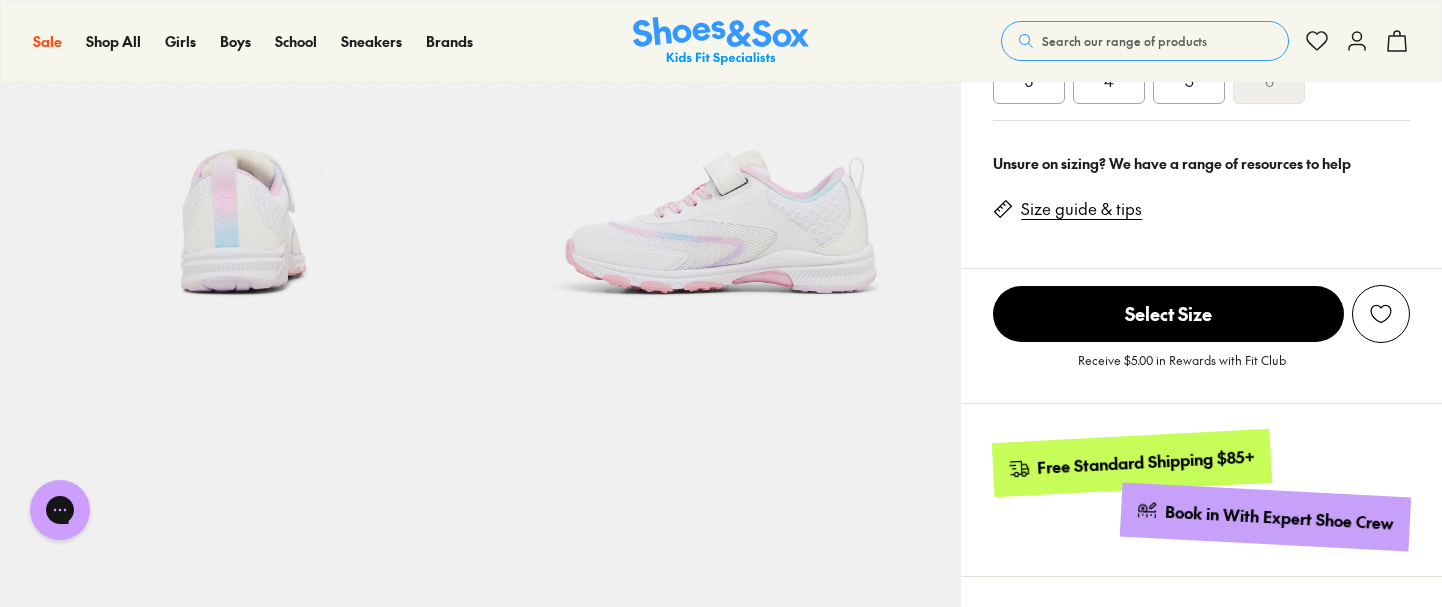 scroll, scrollTop: 730, scrollLeft: 0, axis: vertical 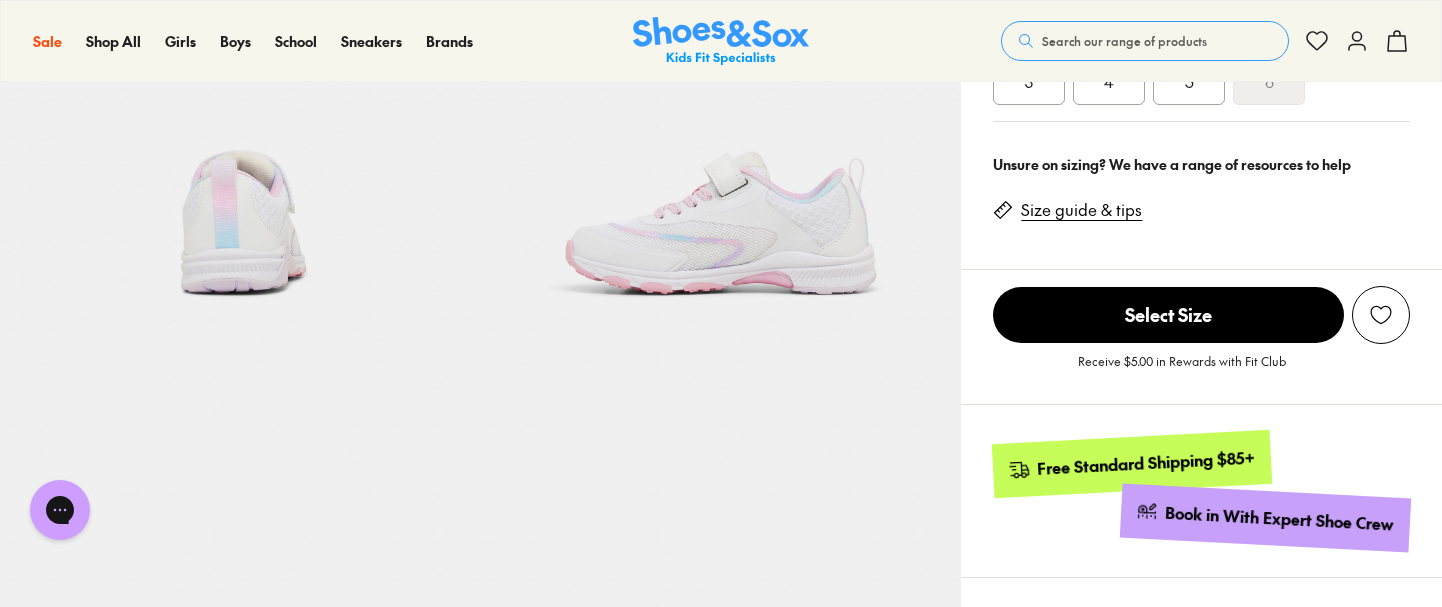 click 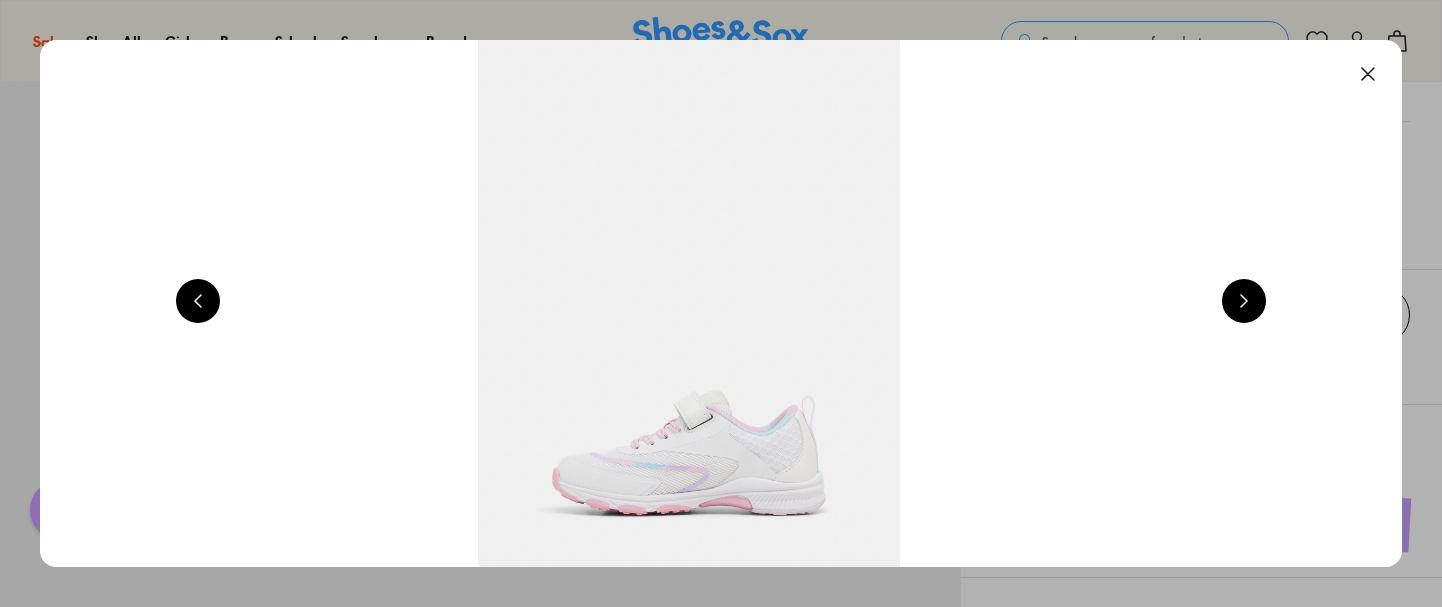 click at bounding box center [689, 303] 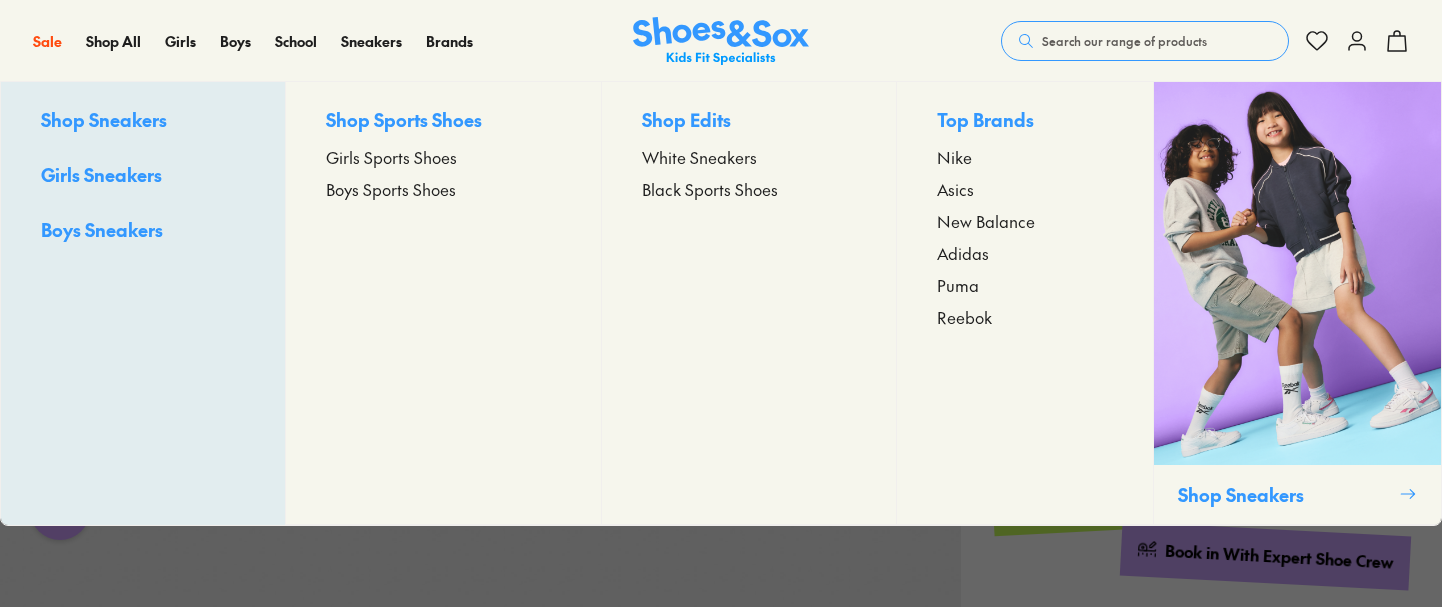 scroll, scrollTop: 686, scrollLeft: 0, axis: vertical 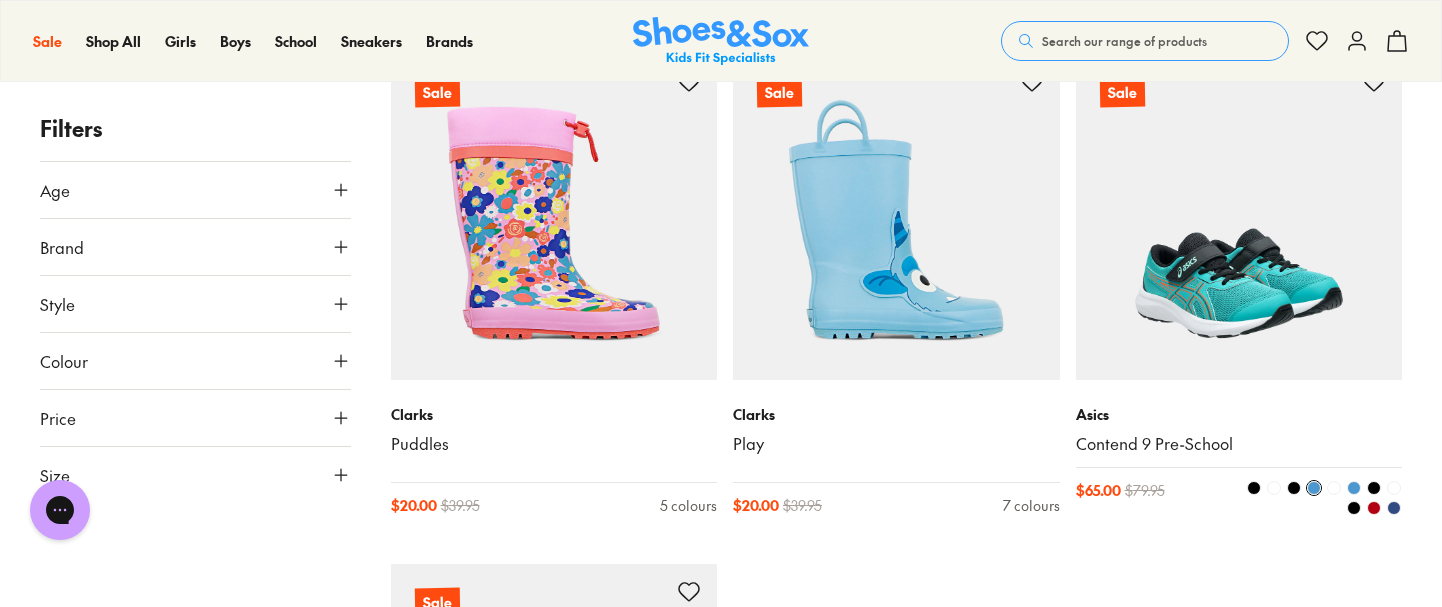 click at bounding box center [1239, 217] 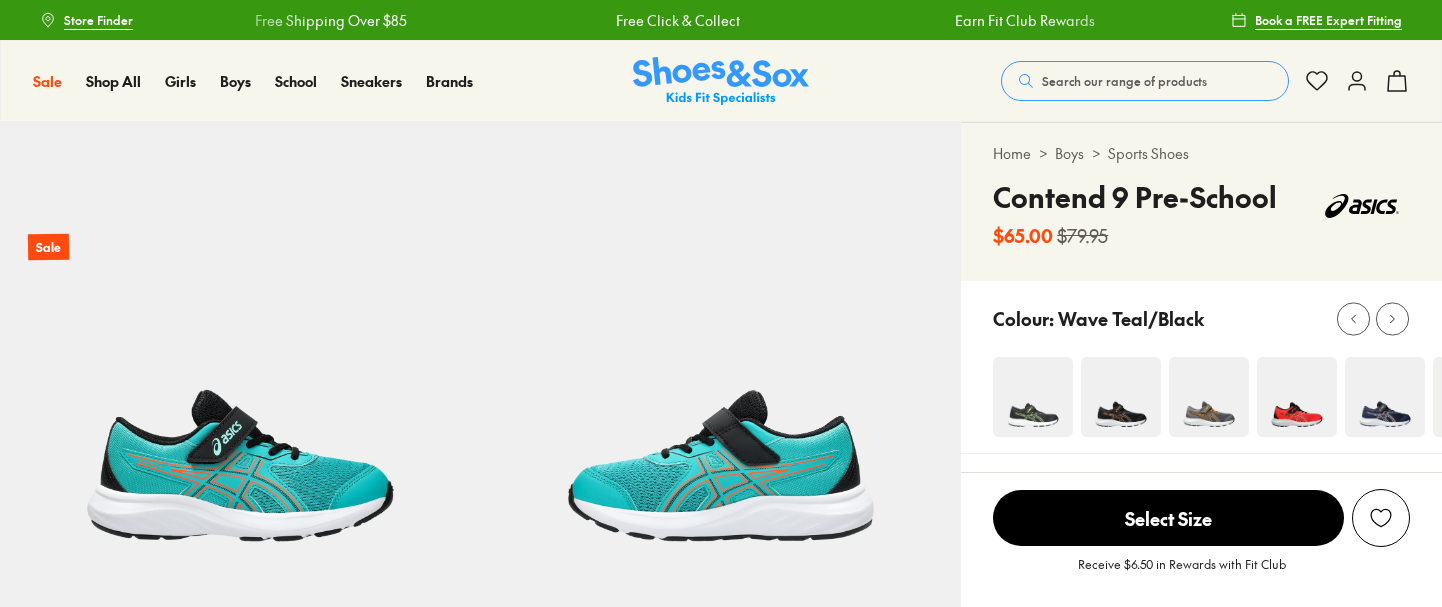 scroll, scrollTop: 0, scrollLeft: 0, axis: both 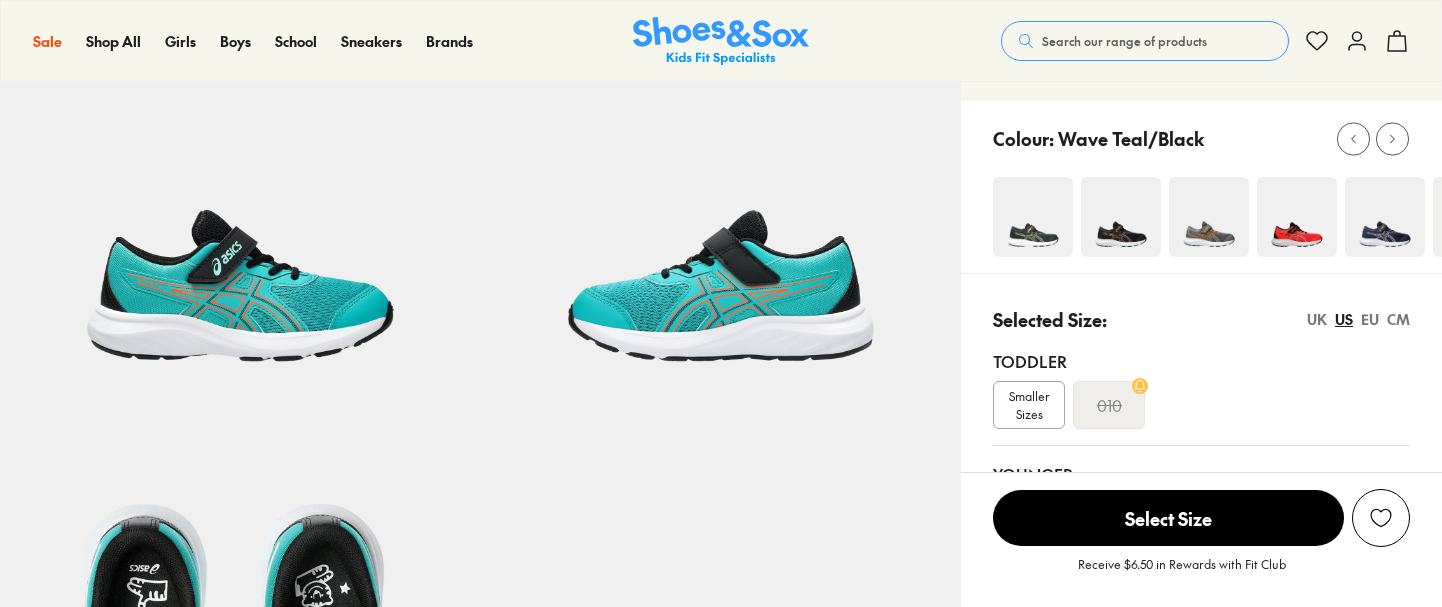 select on "*" 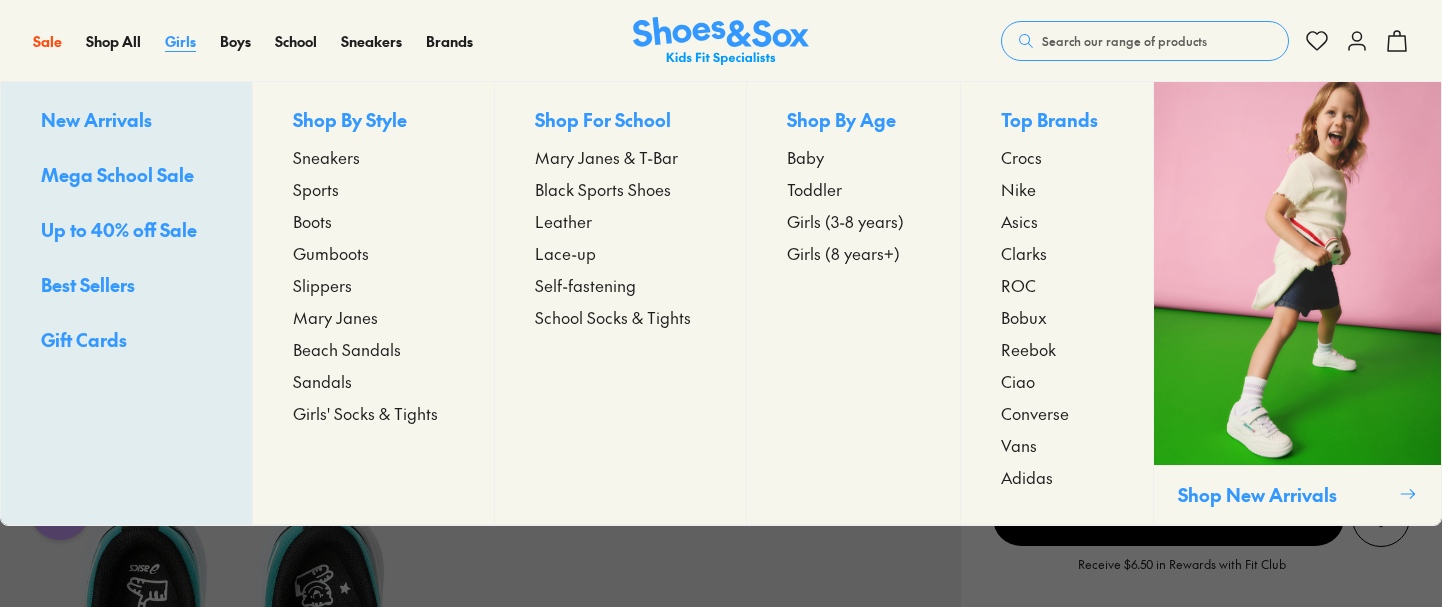 scroll, scrollTop: 0, scrollLeft: 0, axis: both 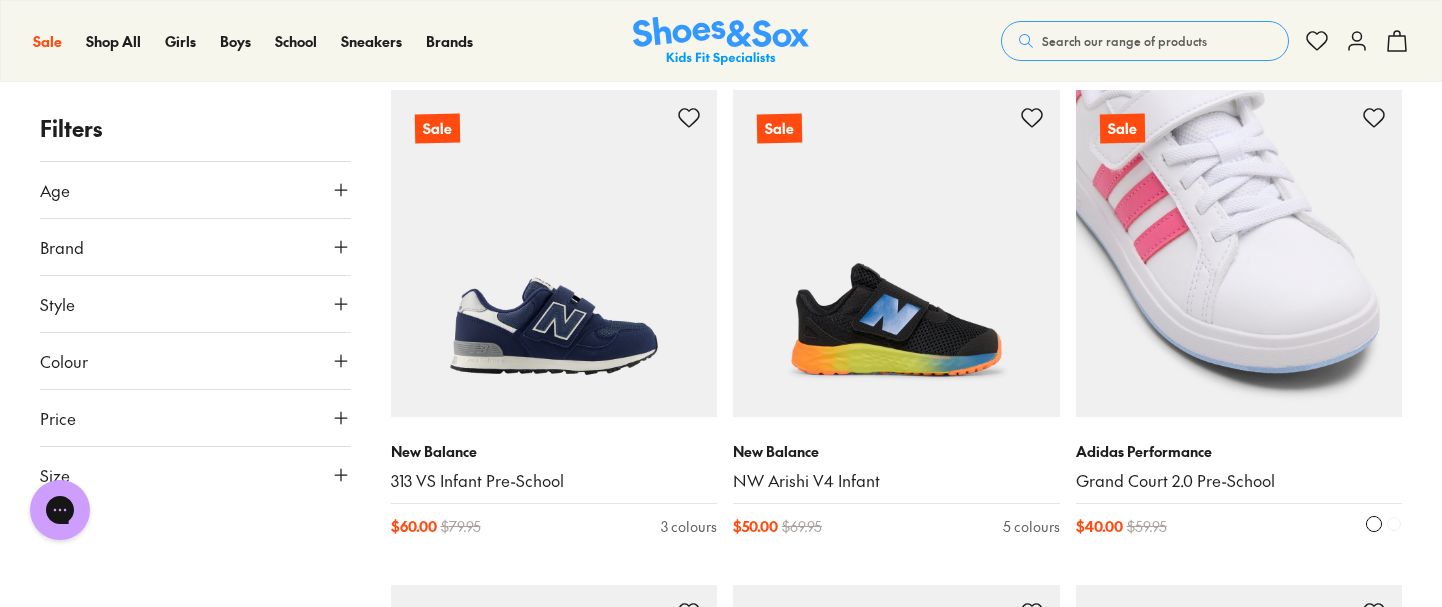 click at bounding box center (1239, 253) 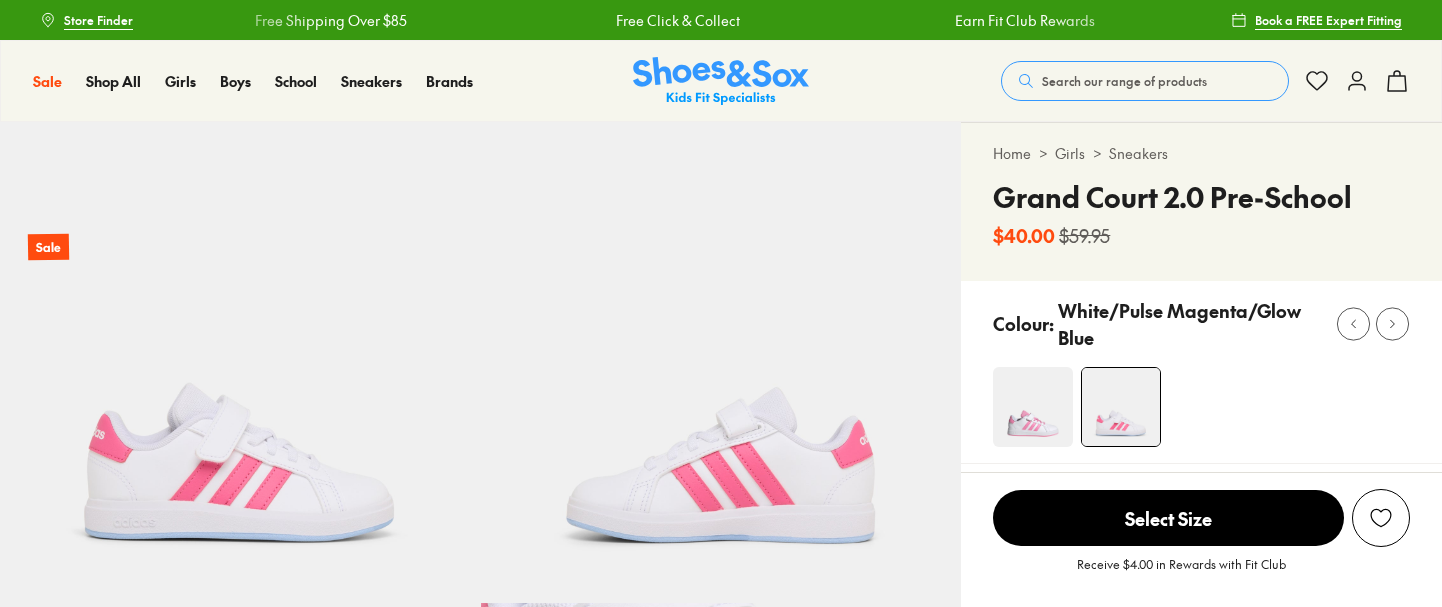 scroll, scrollTop: 0, scrollLeft: 0, axis: both 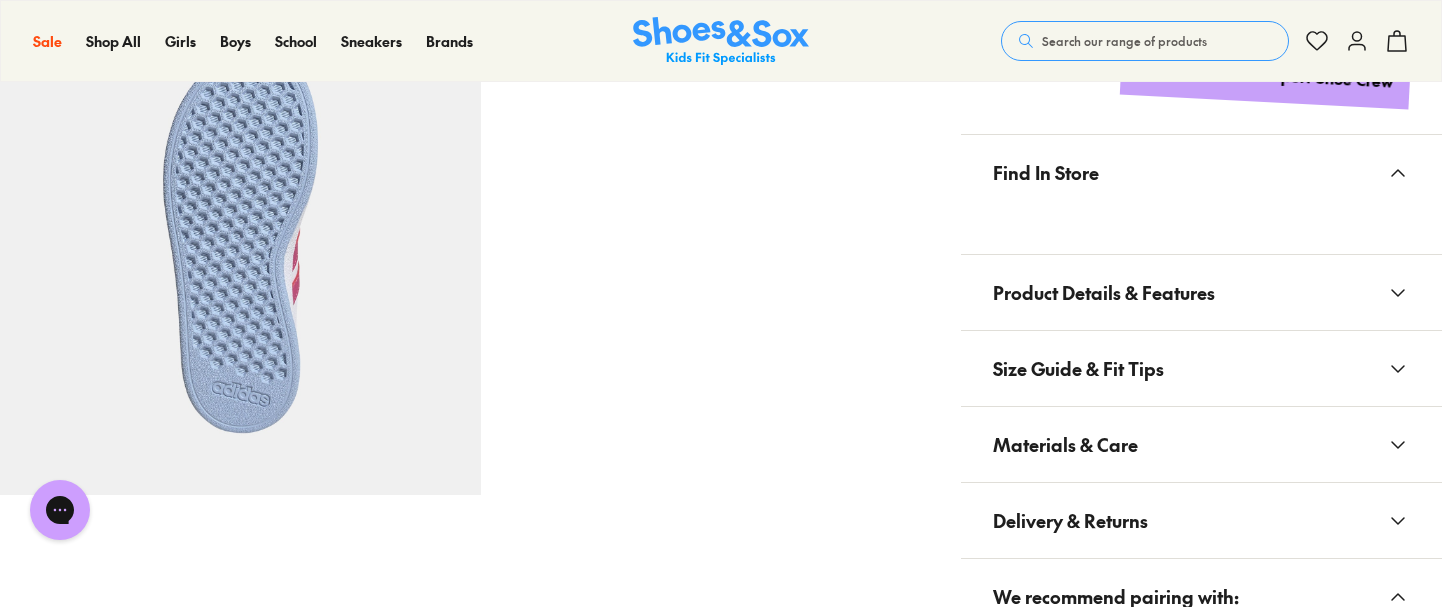 click on "Product Details & Features" at bounding box center [1104, 292] 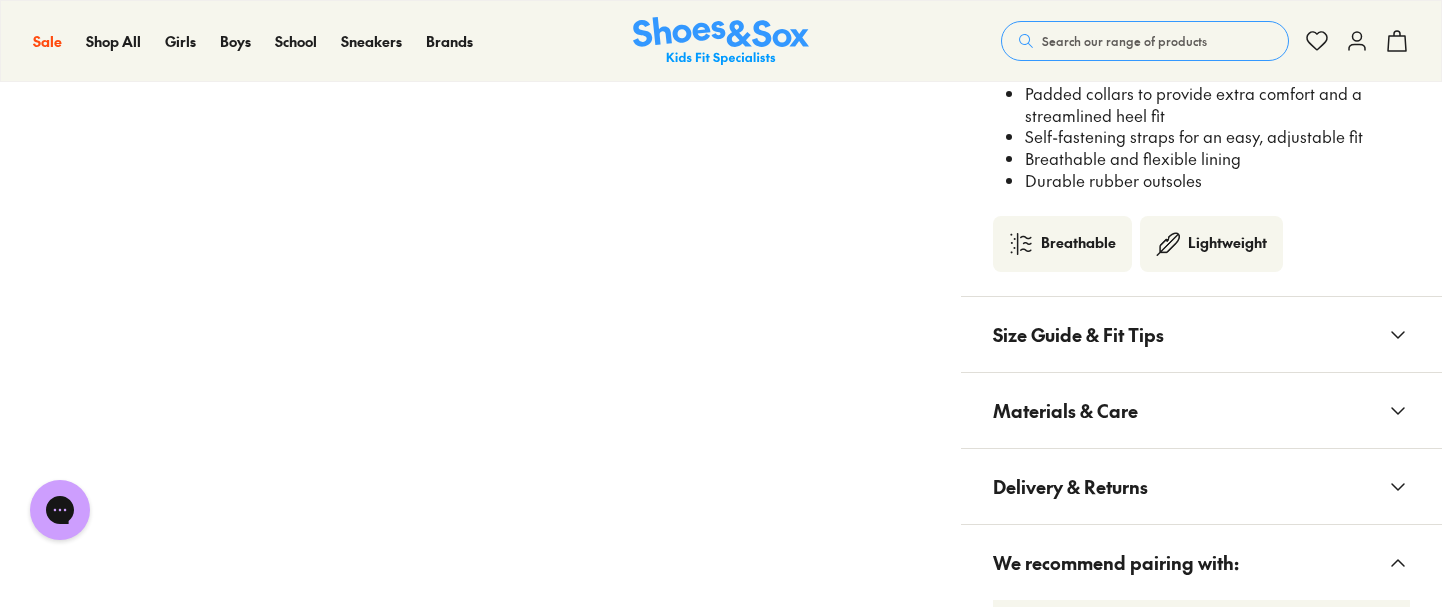 scroll, scrollTop: 1517, scrollLeft: 0, axis: vertical 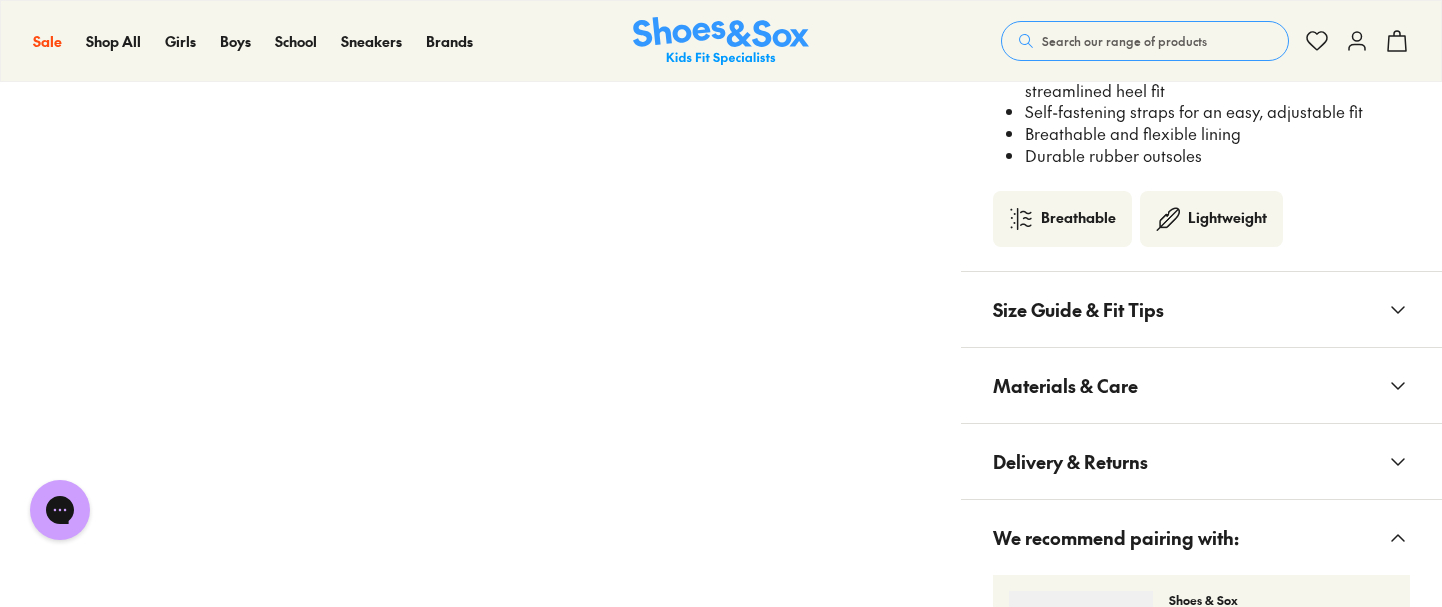 click on "Materials & Care" at bounding box center (1065, 385) 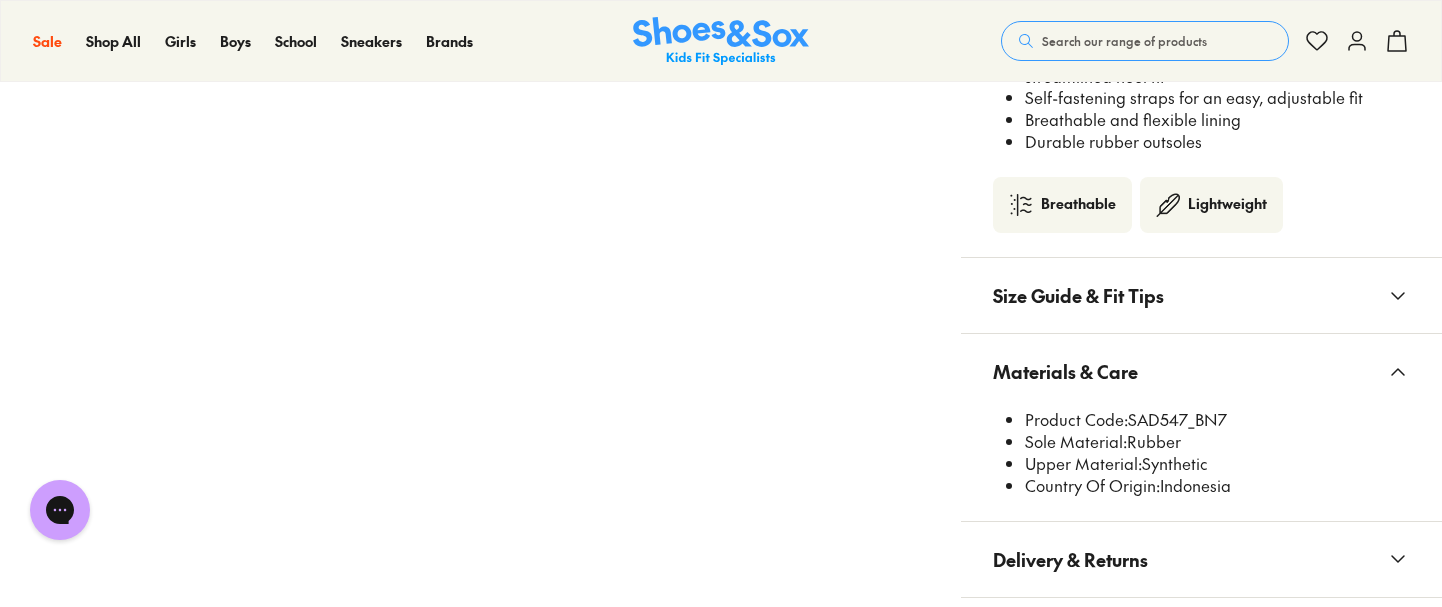 scroll, scrollTop: 1534, scrollLeft: 0, axis: vertical 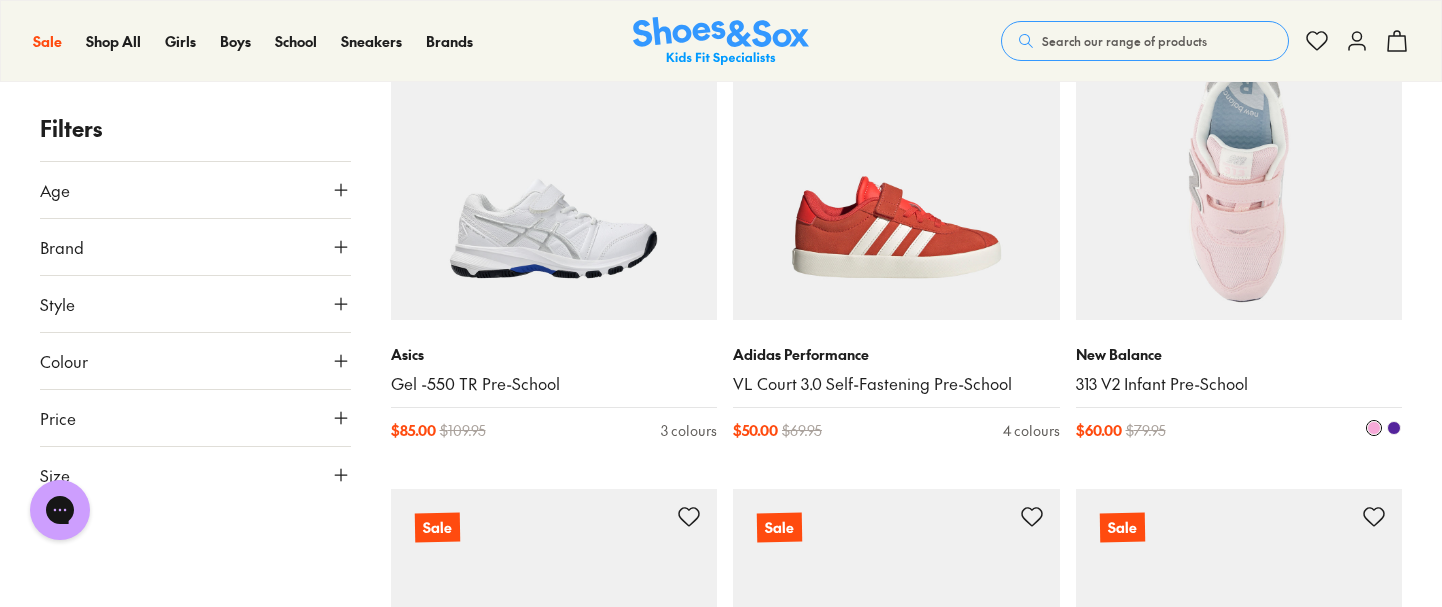 click at bounding box center [1239, 156] 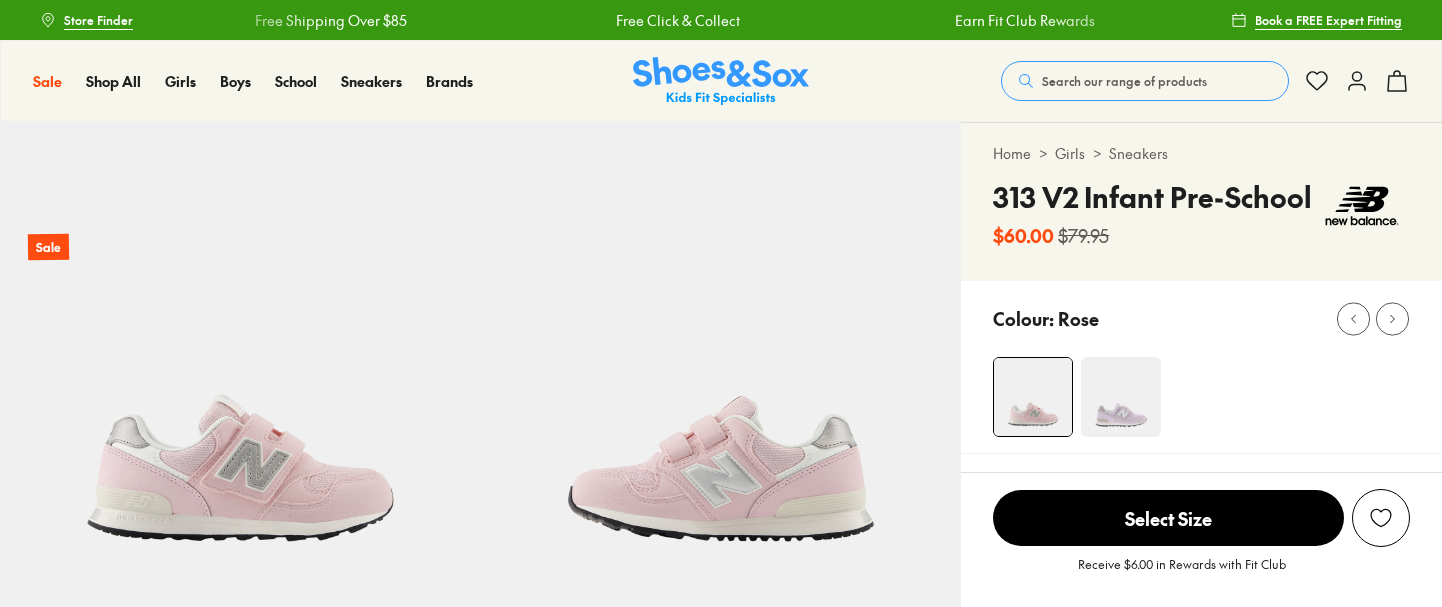 scroll, scrollTop: 0, scrollLeft: 0, axis: both 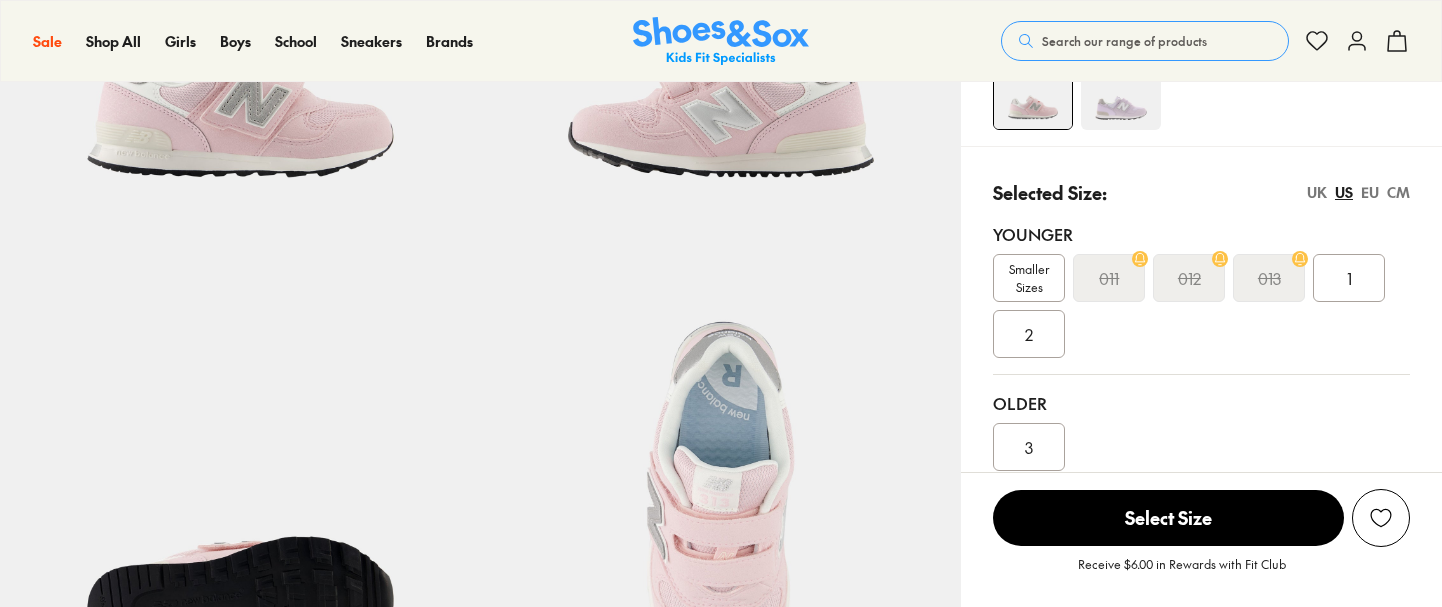 select on "*" 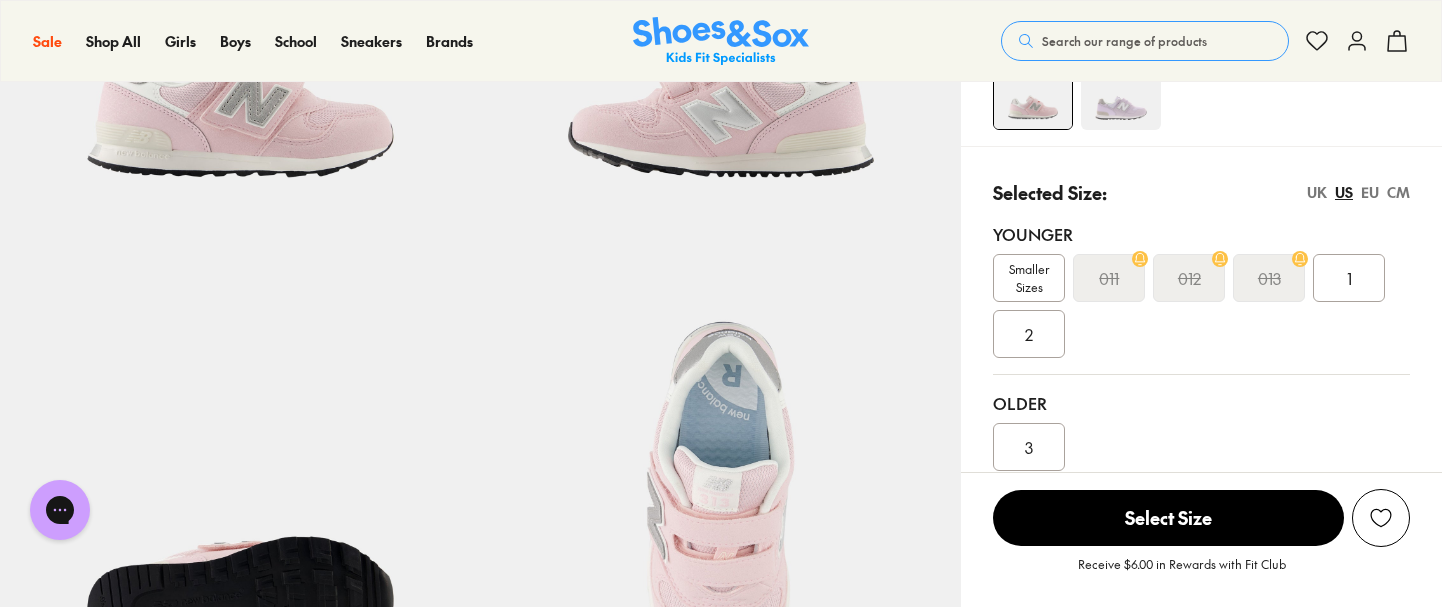 scroll, scrollTop: 0, scrollLeft: 0, axis: both 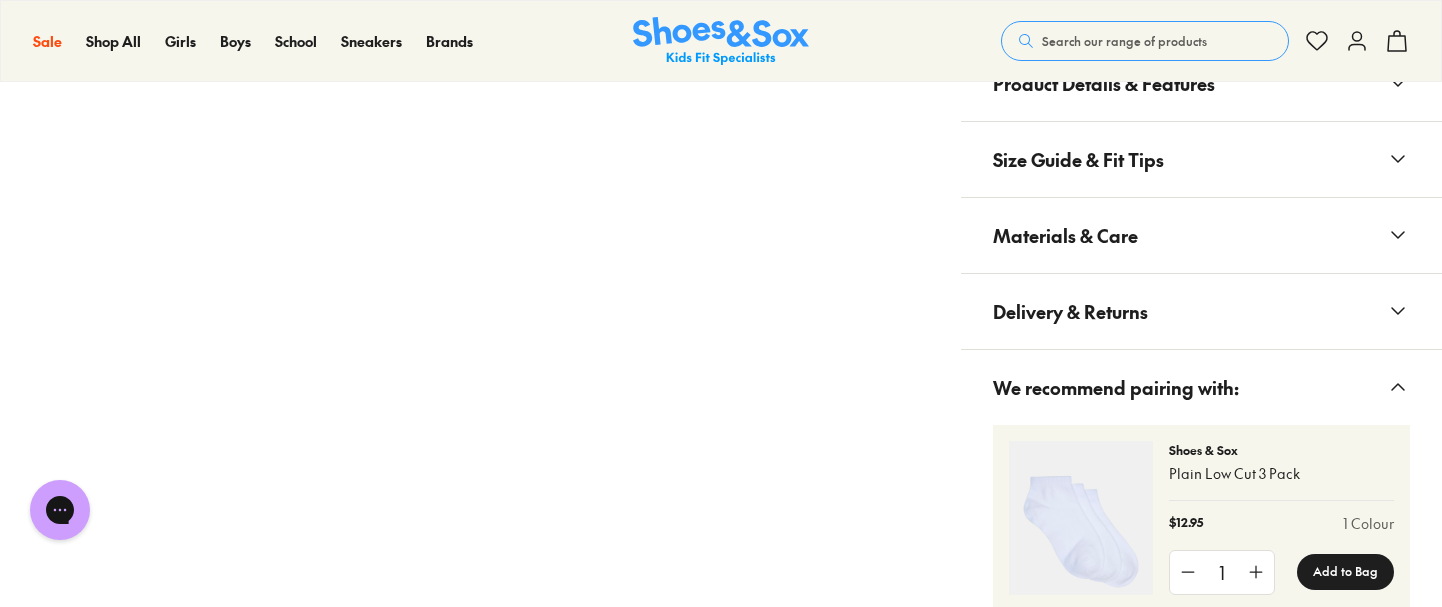 click on "Materials & Care" at bounding box center [1065, 235] 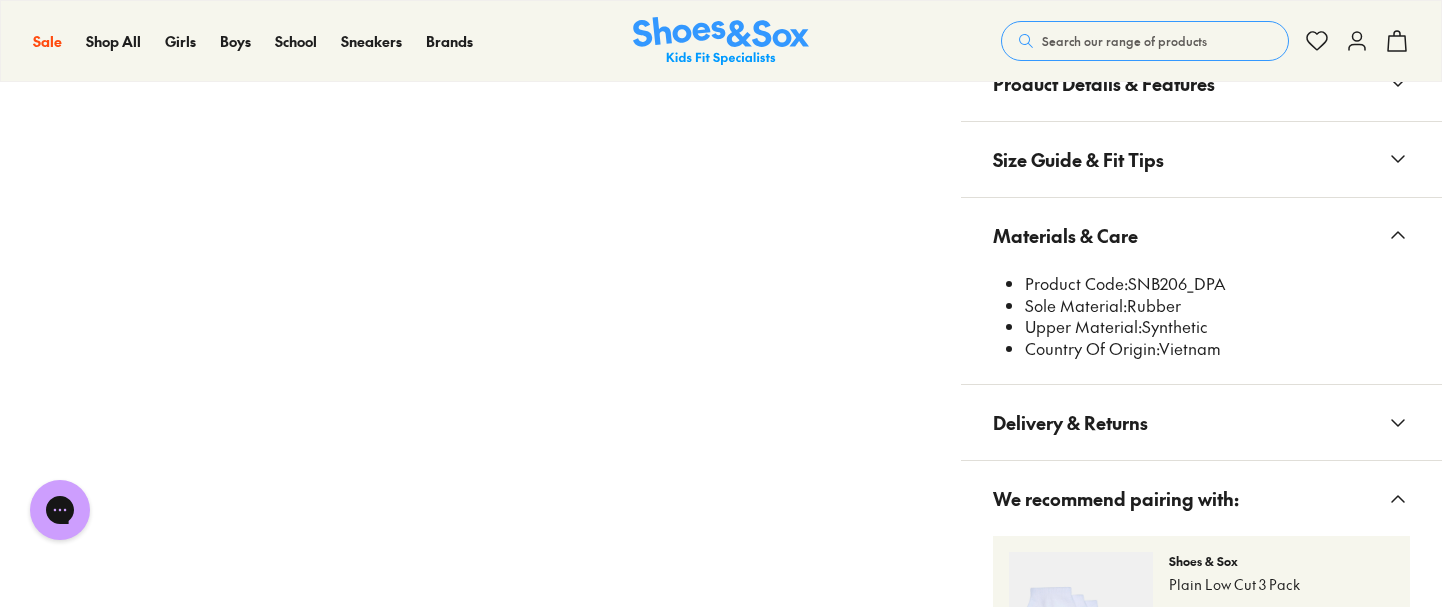 scroll, scrollTop: 1500, scrollLeft: 0, axis: vertical 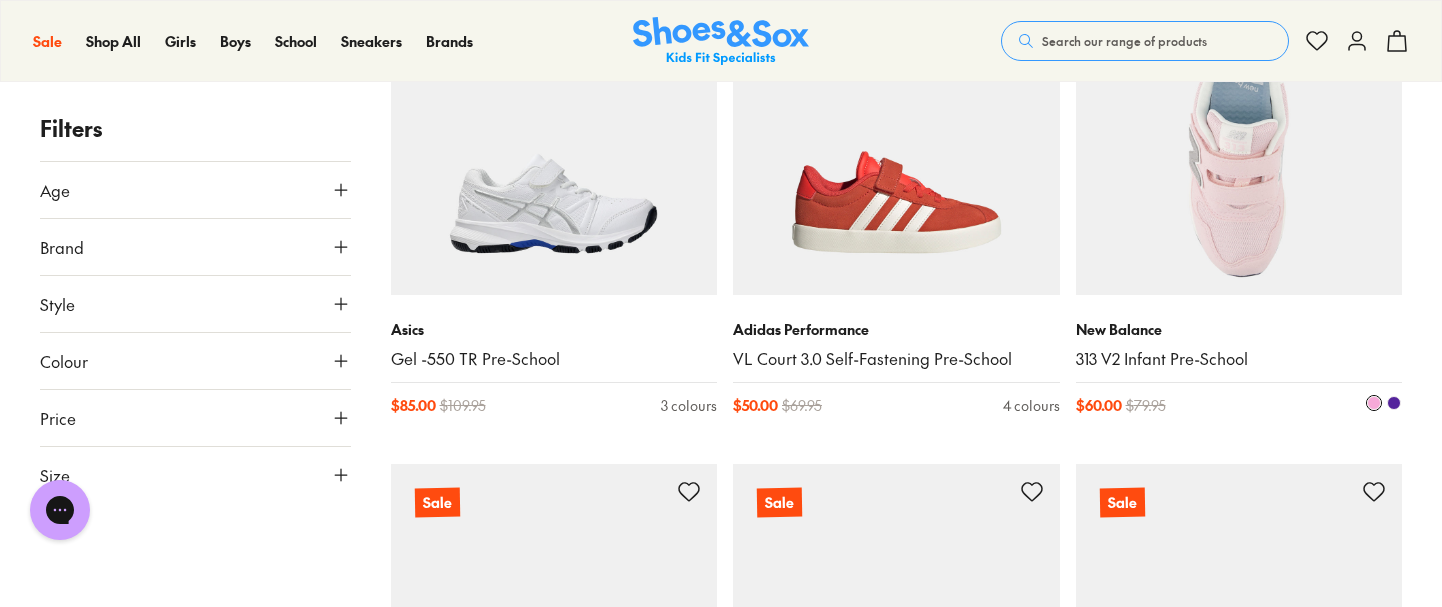 click on "313 V2 Infant Pre-School" at bounding box center (1239, 359) 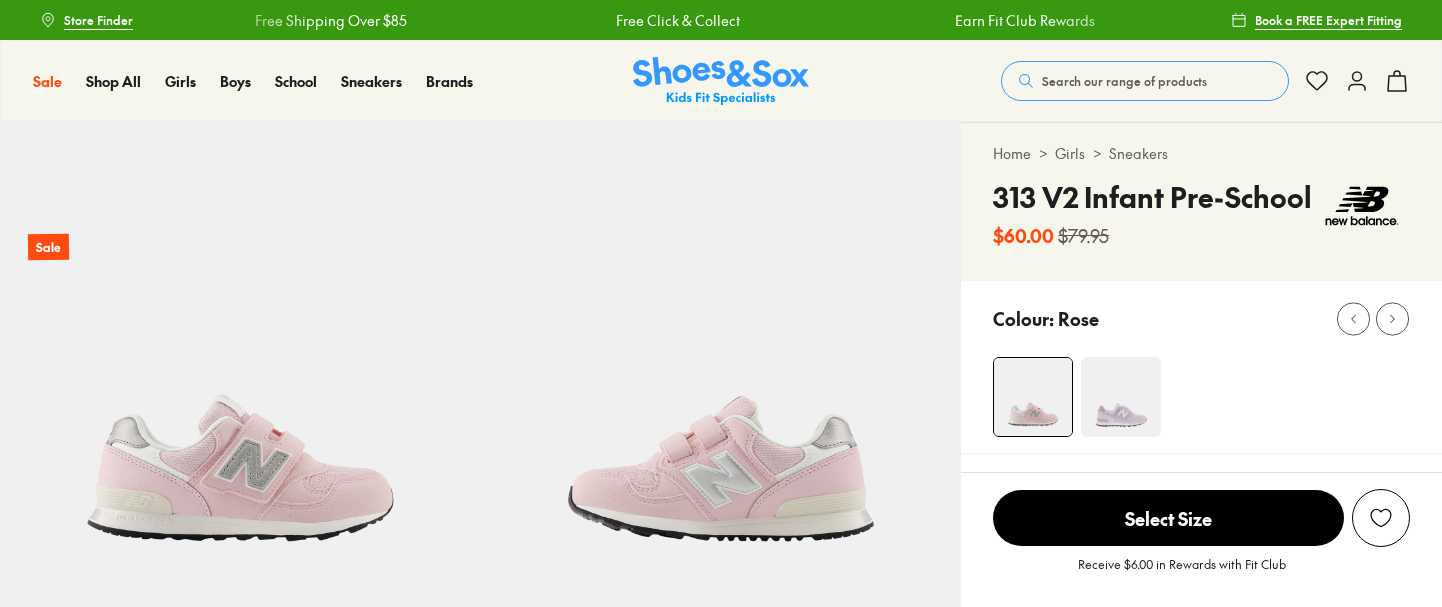 scroll, scrollTop: 0, scrollLeft: 0, axis: both 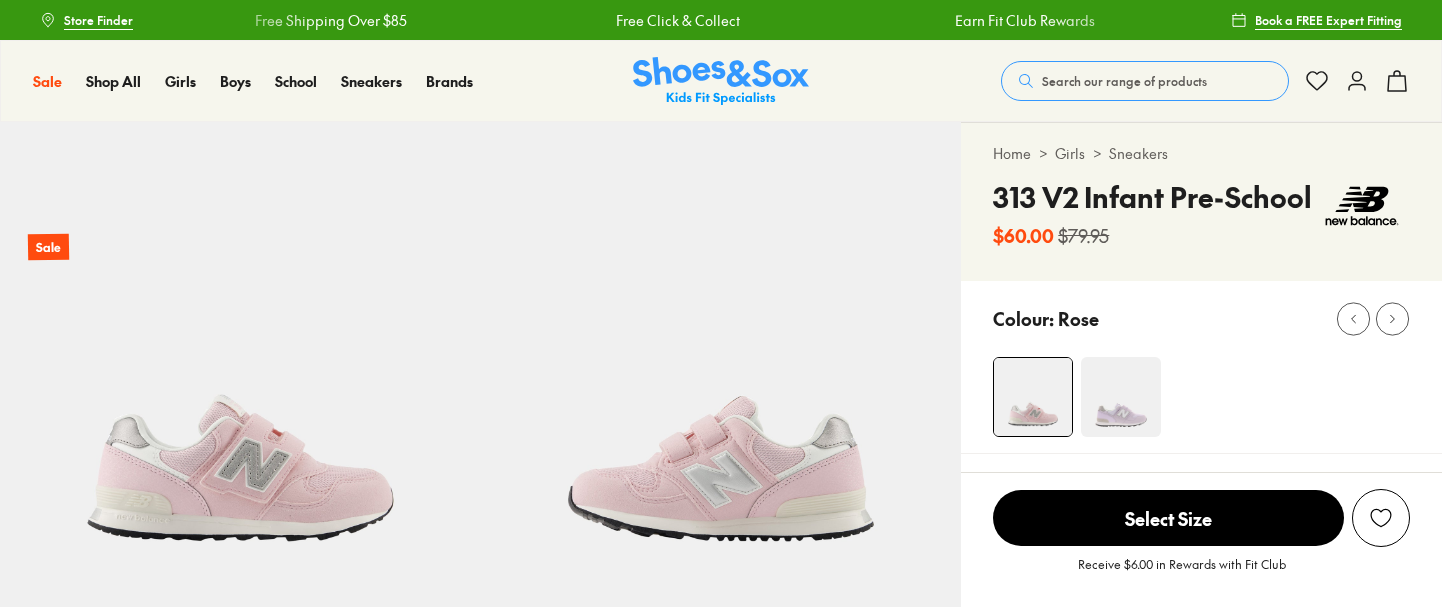 select on "*" 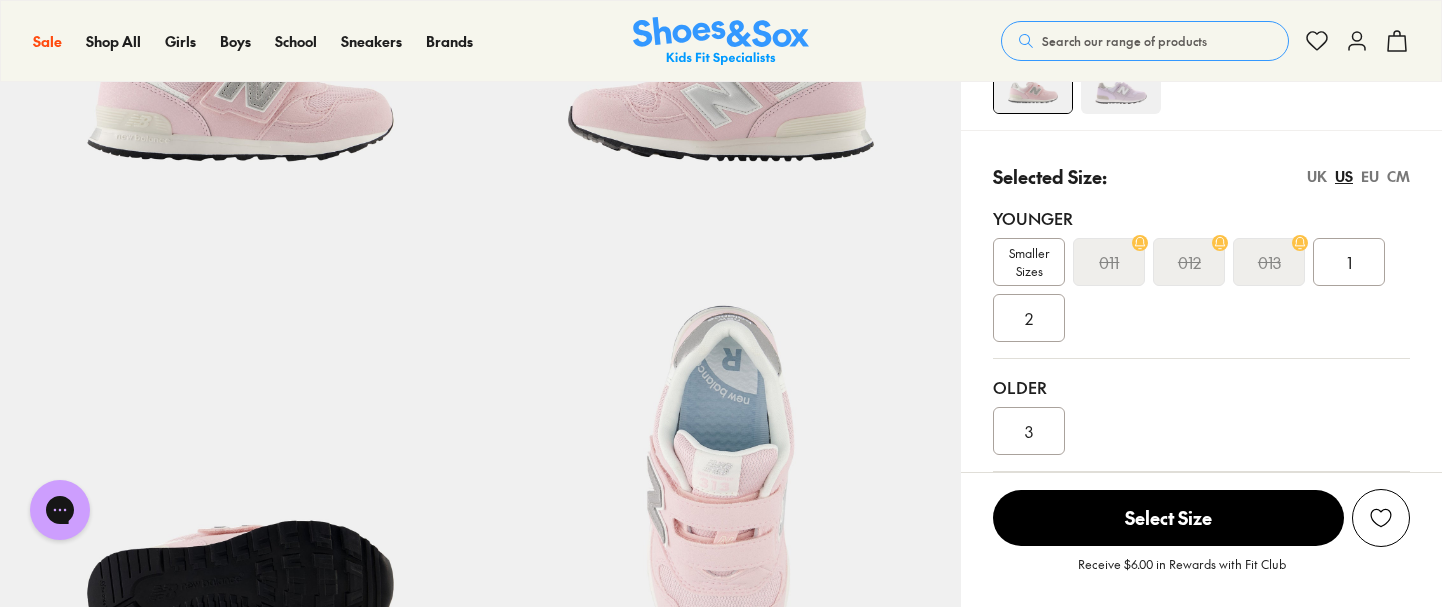 scroll, scrollTop: 370, scrollLeft: 0, axis: vertical 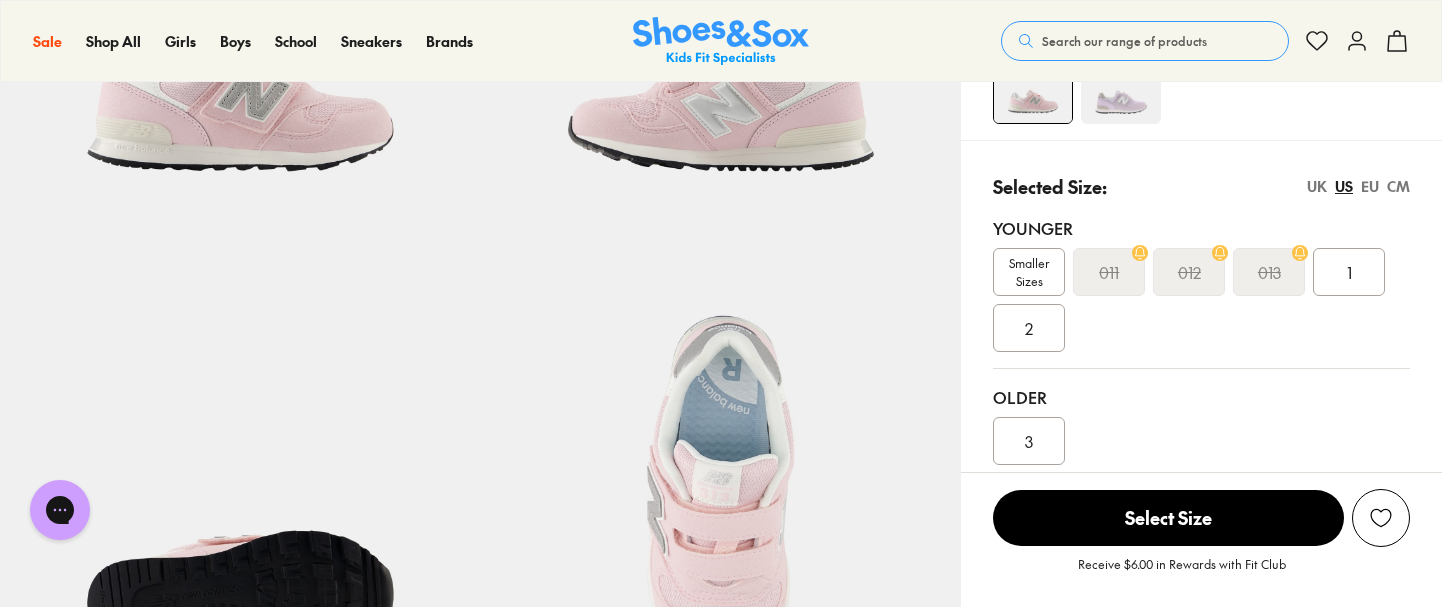 click on "012" at bounding box center [1189, 272] 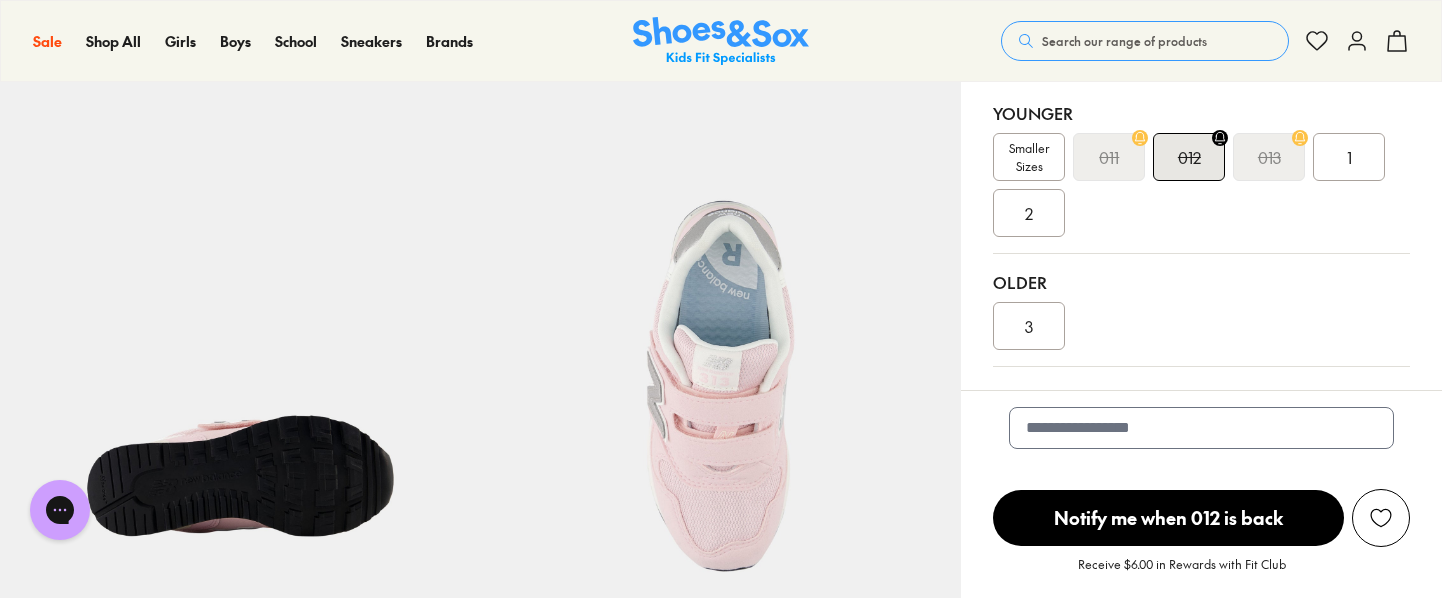 scroll, scrollTop: 487, scrollLeft: 0, axis: vertical 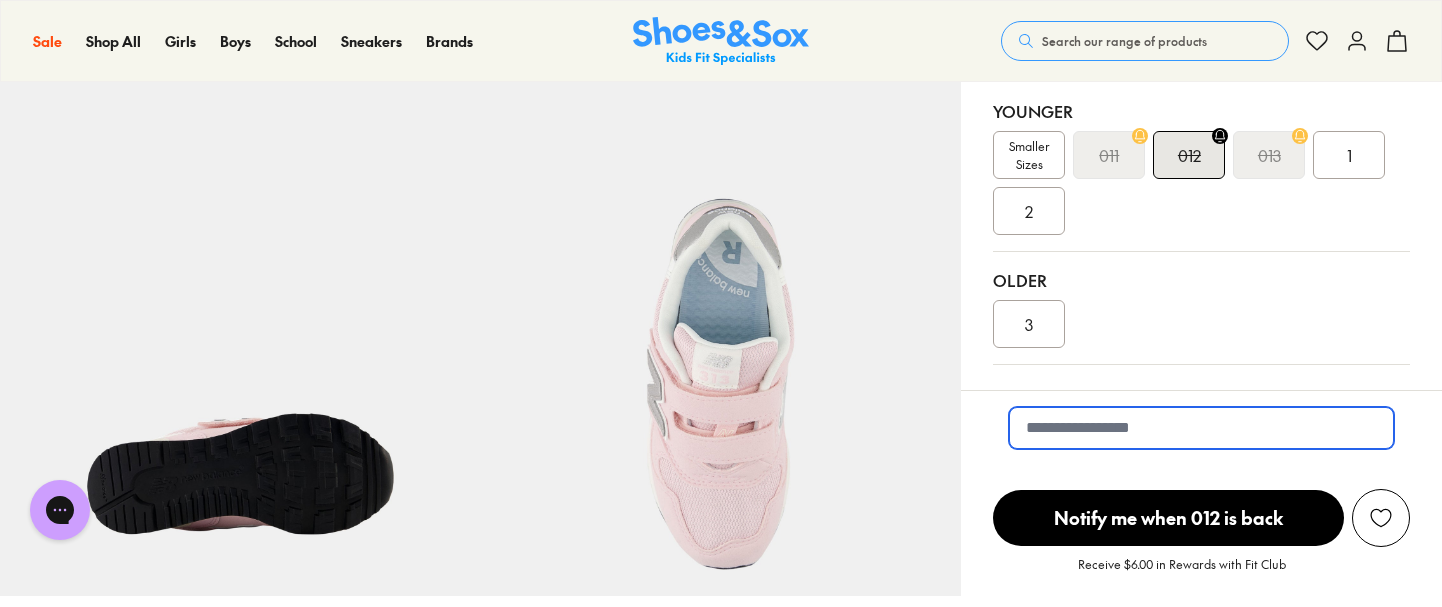 click at bounding box center [1201, 428] 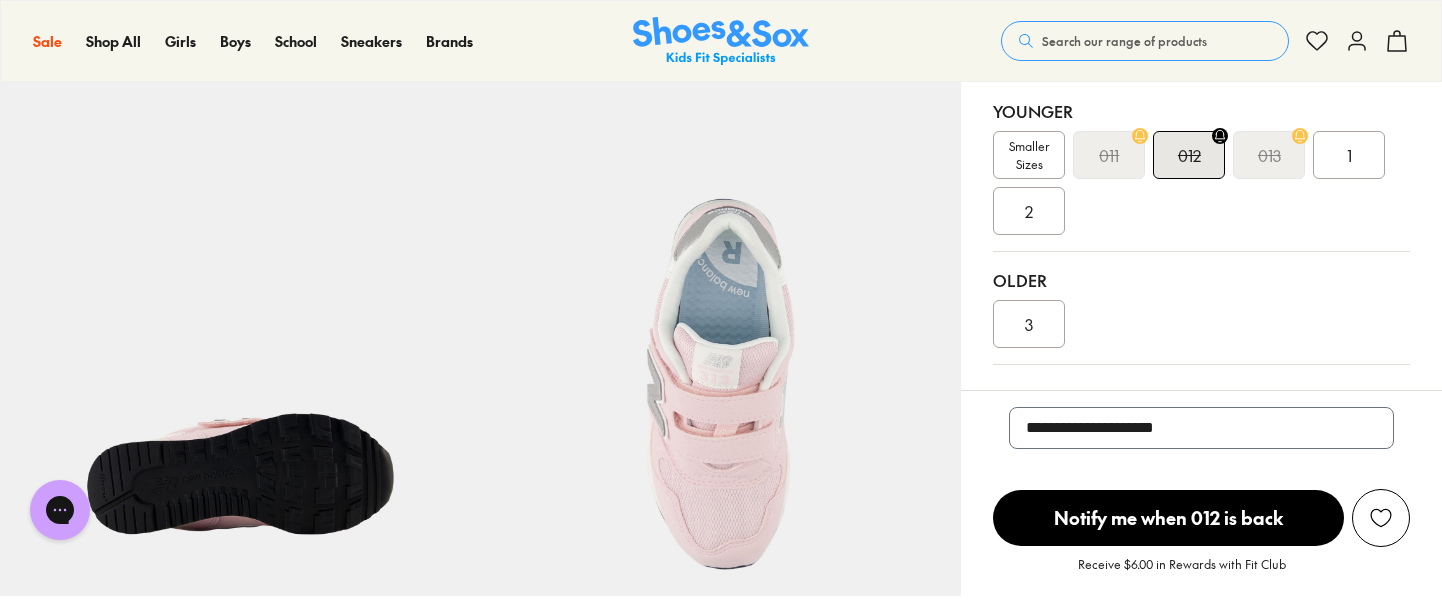 click on "Notify me when 012 is back" at bounding box center [1168, 518] 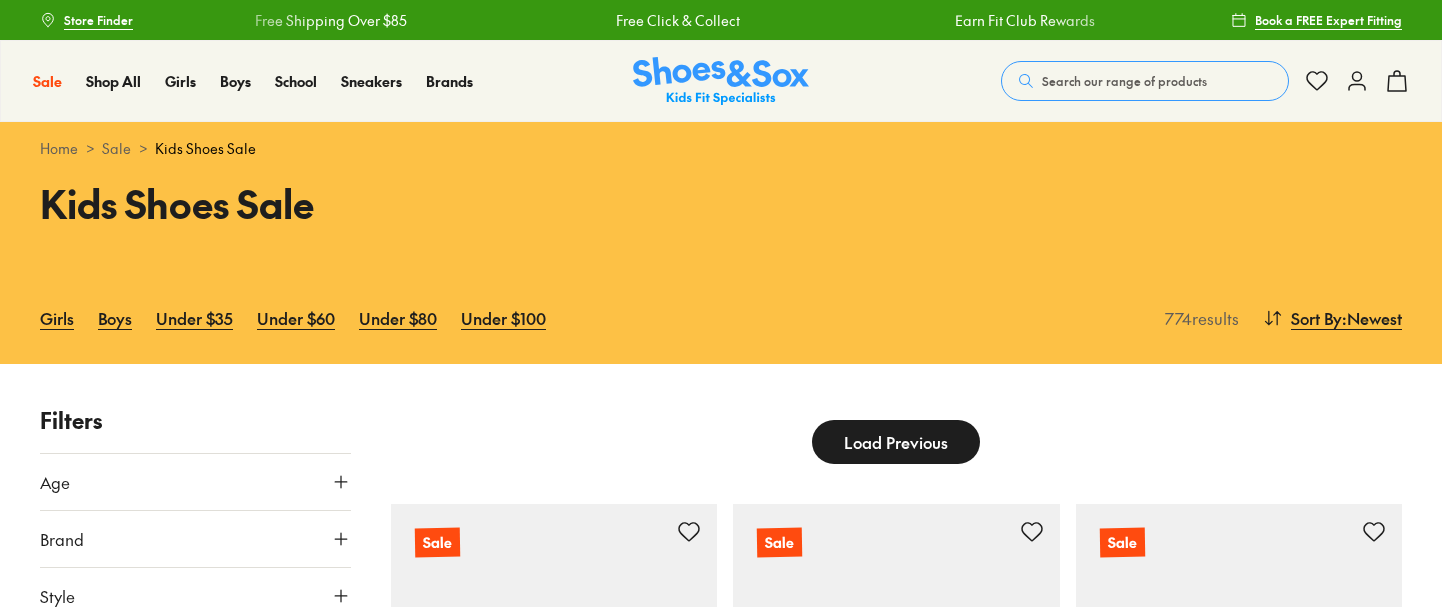 scroll, scrollTop: 0, scrollLeft: 0, axis: both 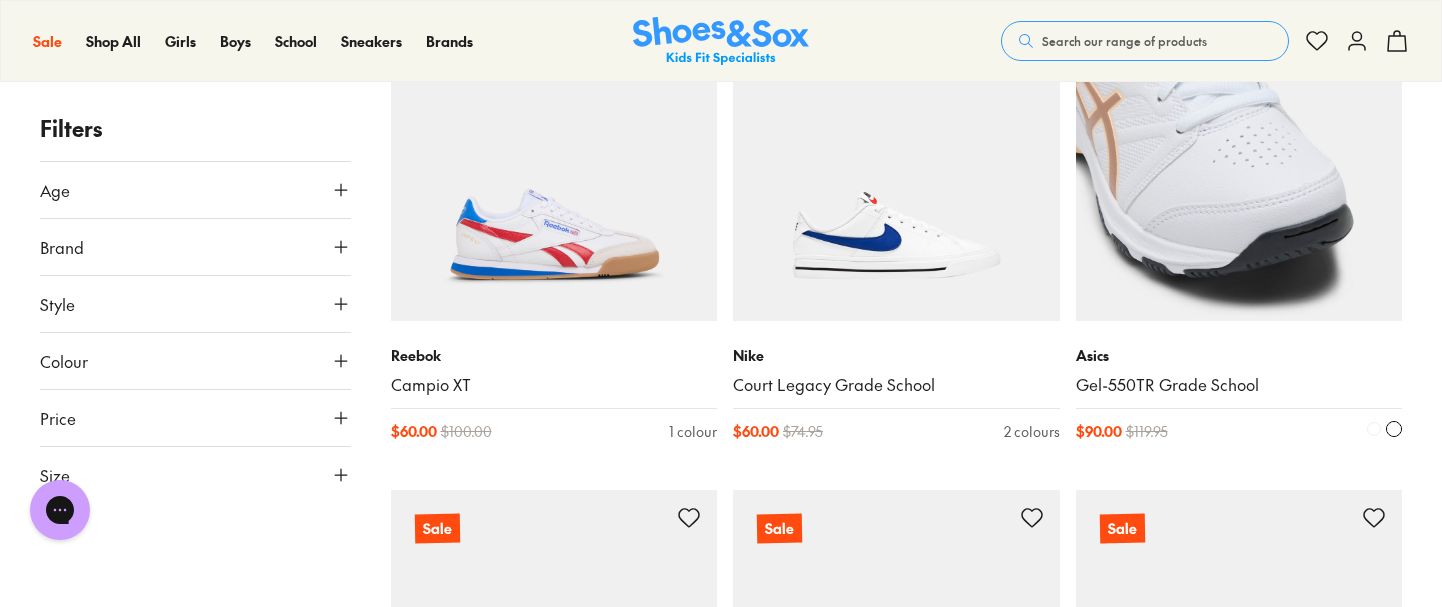 click at bounding box center (1239, 158) 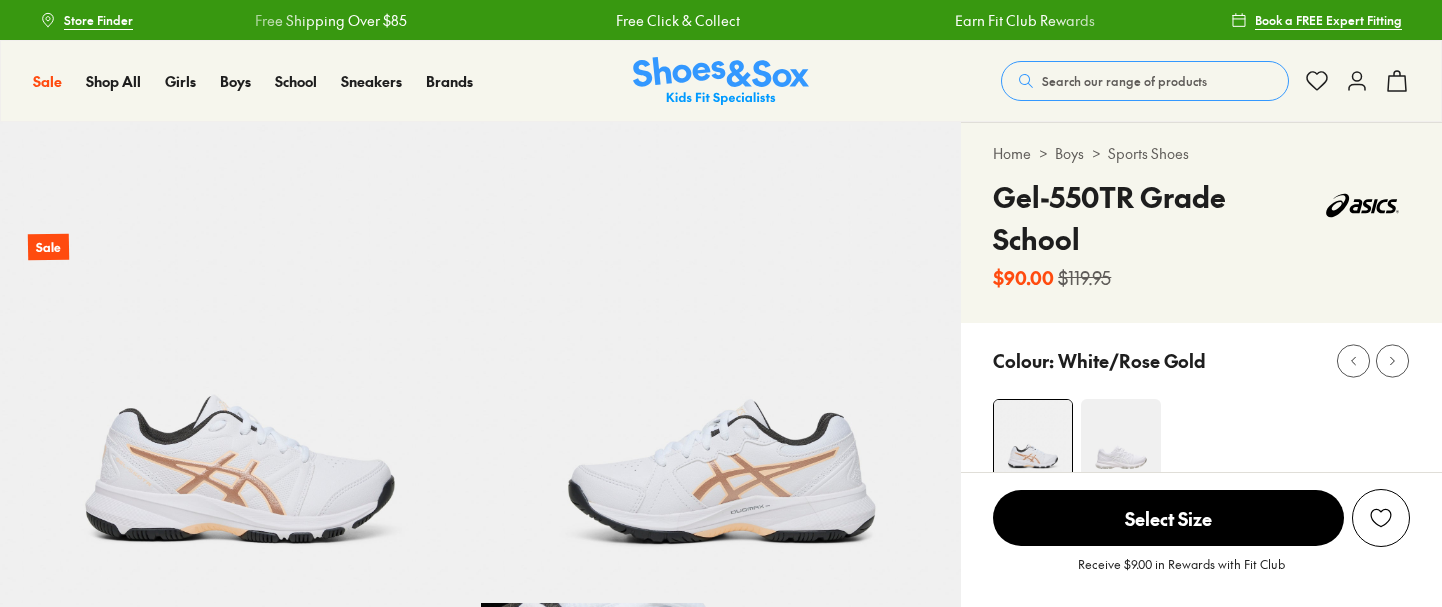 scroll, scrollTop: 0, scrollLeft: 0, axis: both 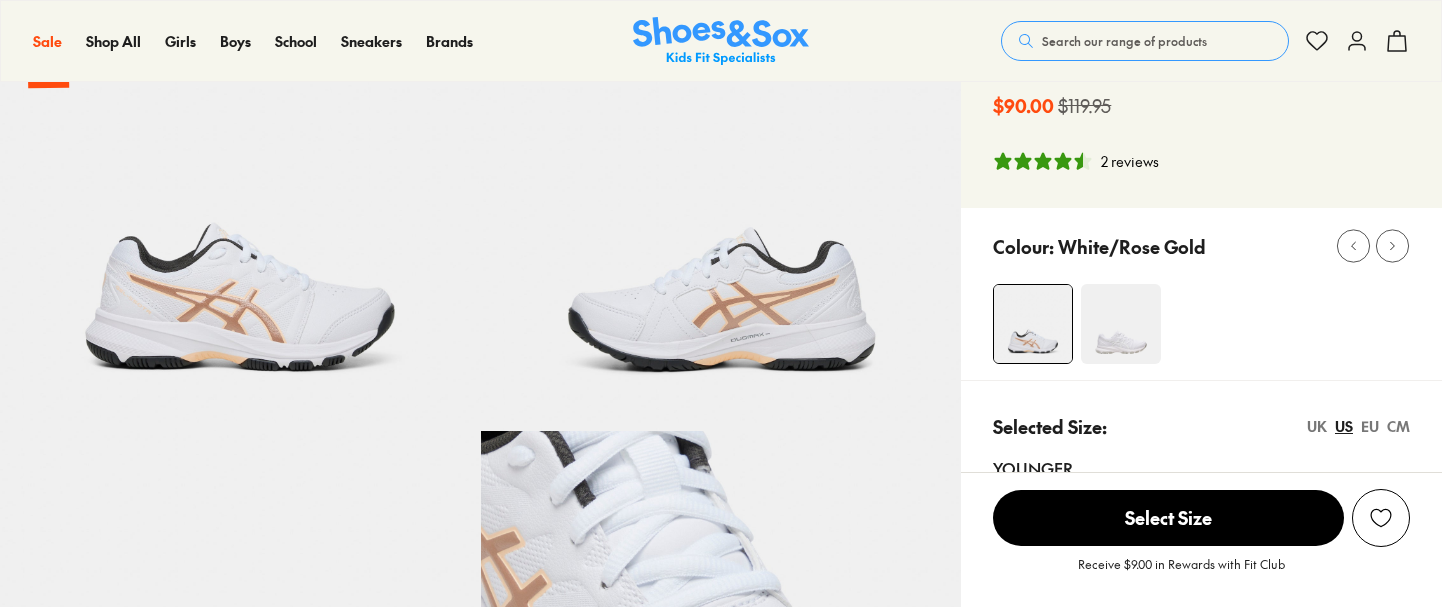 select on "*" 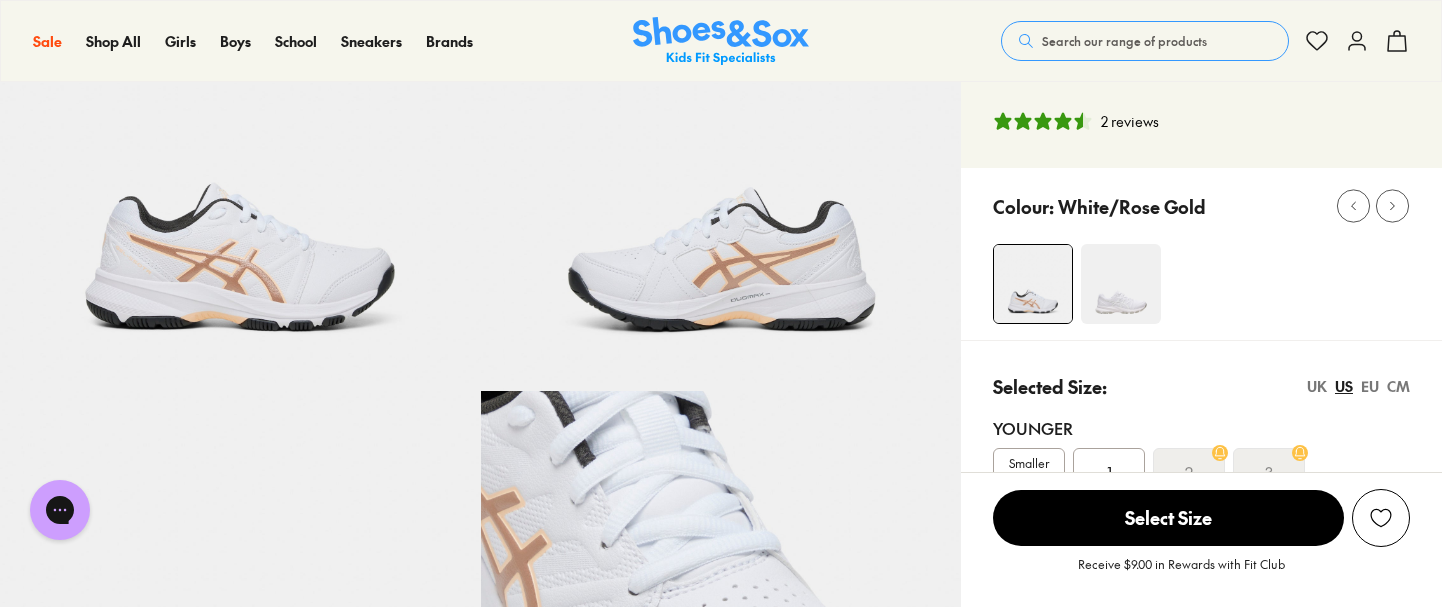 scroll, scrollTop: 0, scrollLeft: 0, axis: both 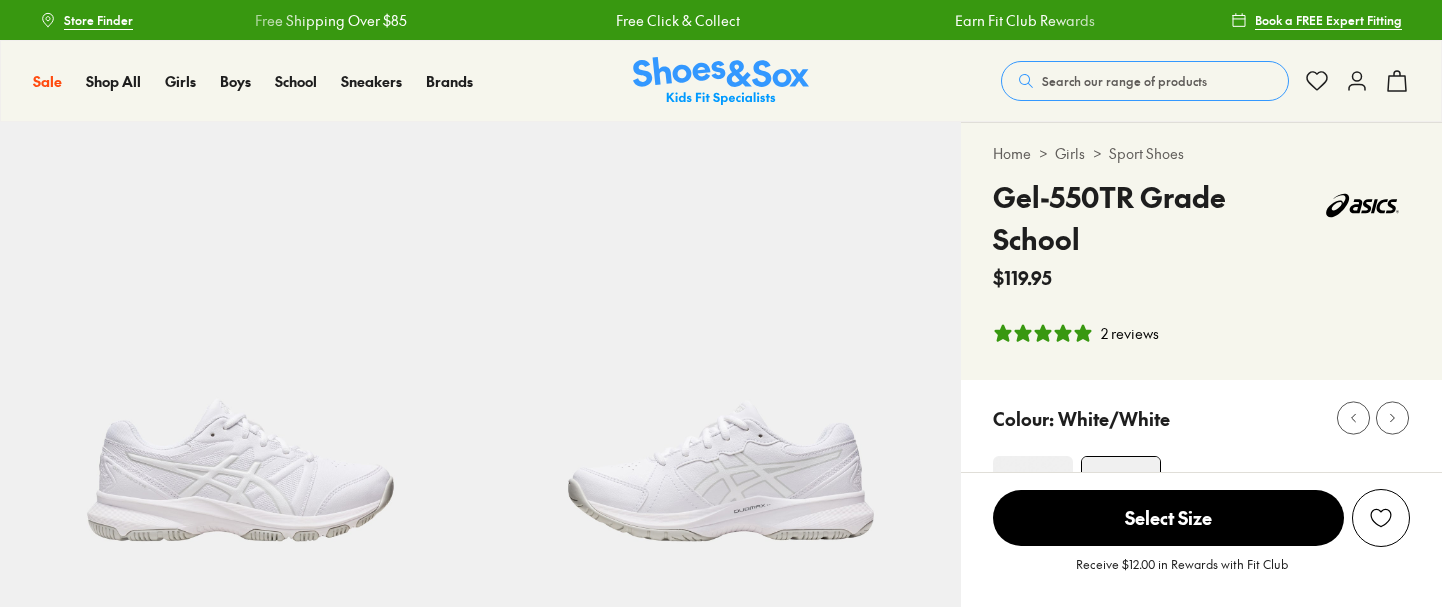 select on "*" 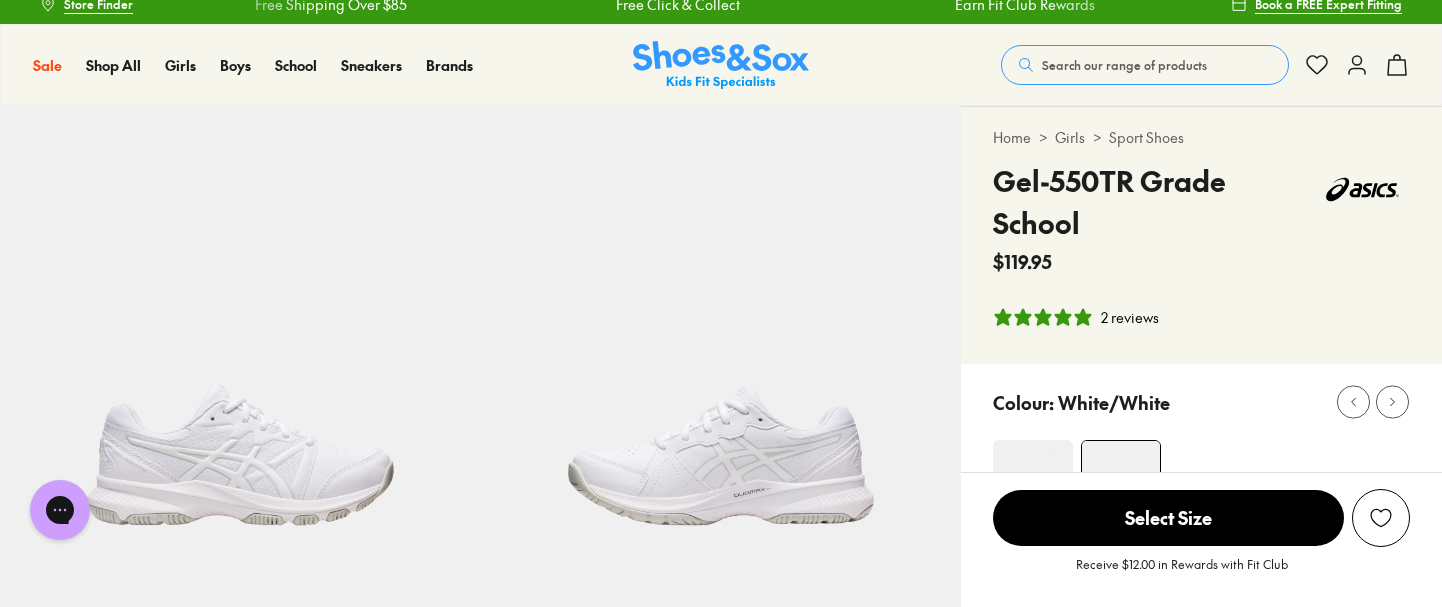 scroll, scrollTop: 23, scrollLeft: 0, axis: vertical 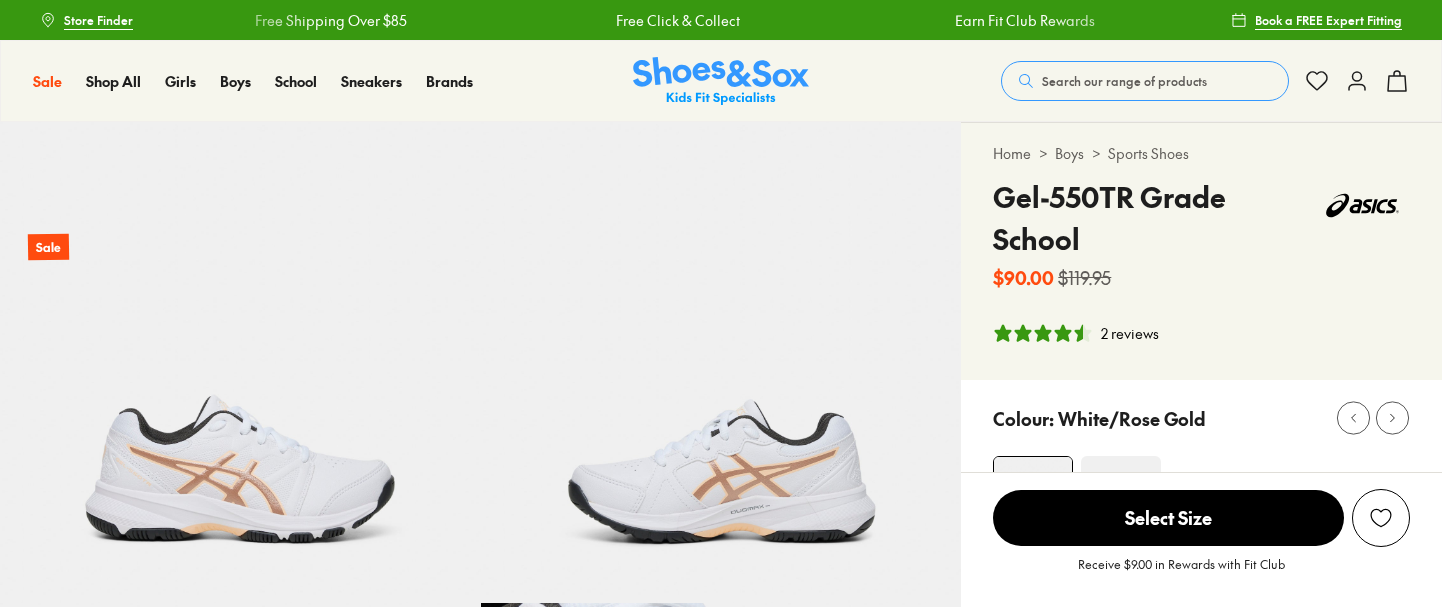select on "*" 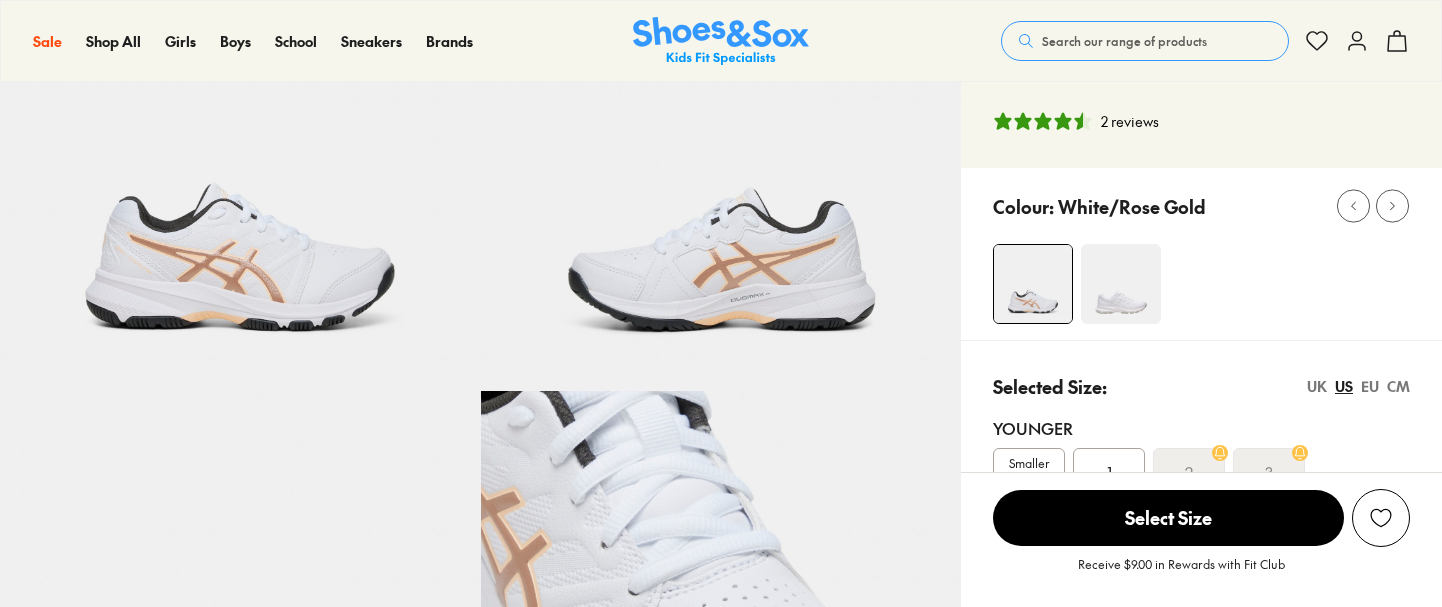 scroll, scrollTop: 0, scrollLeft: 0, axis: both 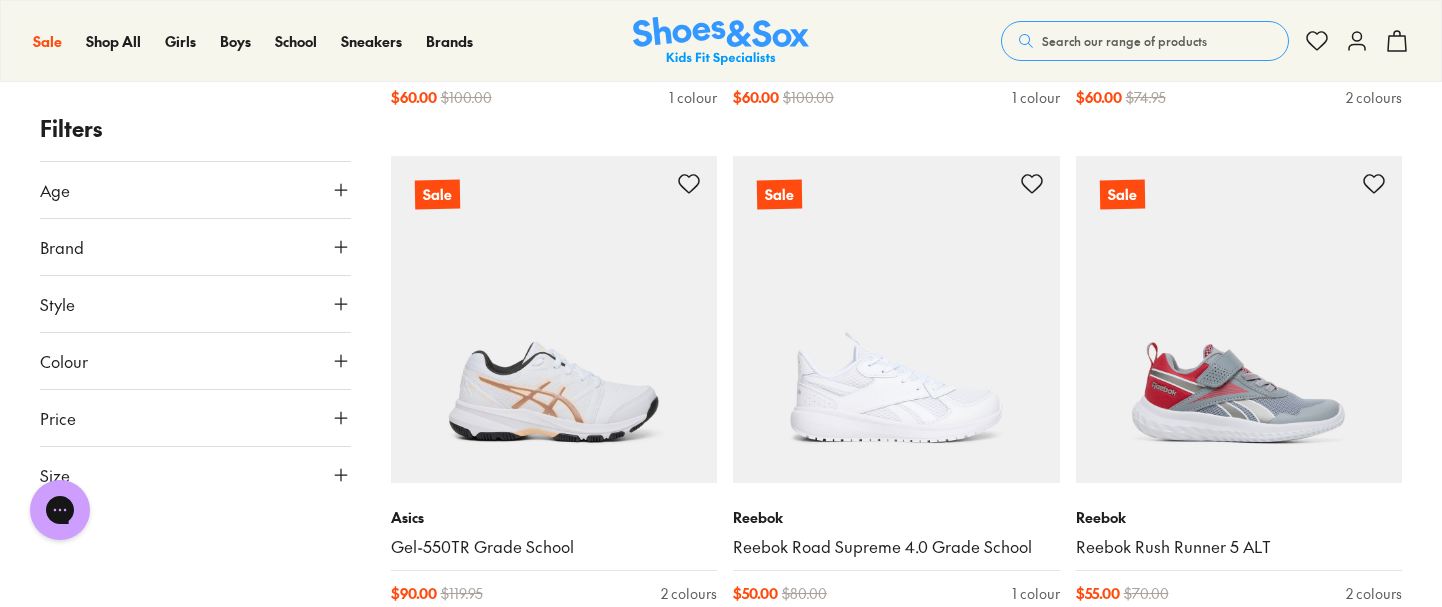 click on "Size" at bounding box center (195, 475) 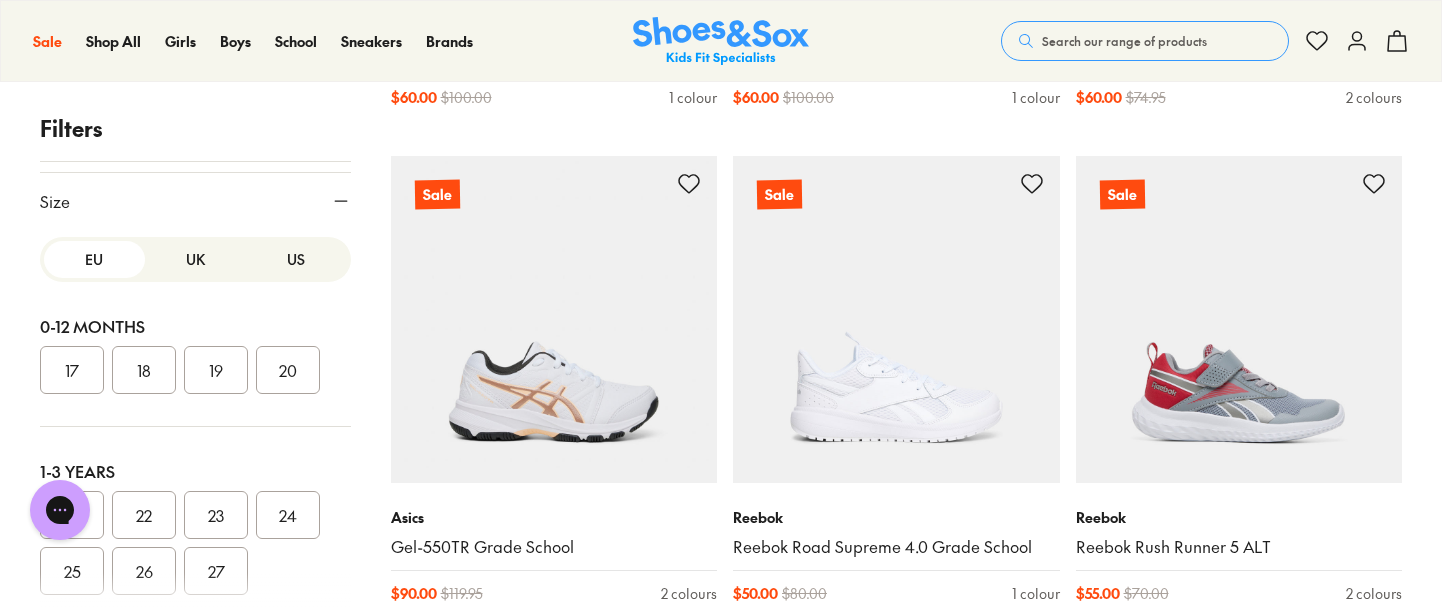 scroll, scrollTop: 274, scrollLeft: 0, axis: vertical 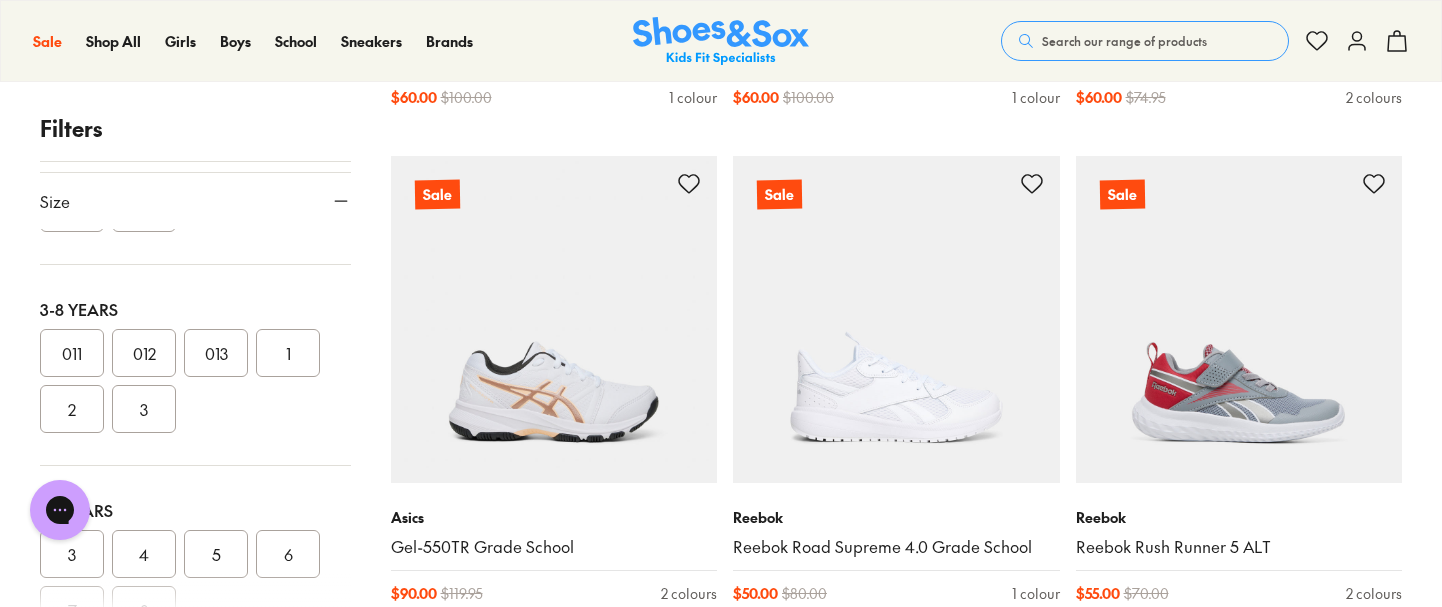 click on "012" at bounding box center [144, 353] 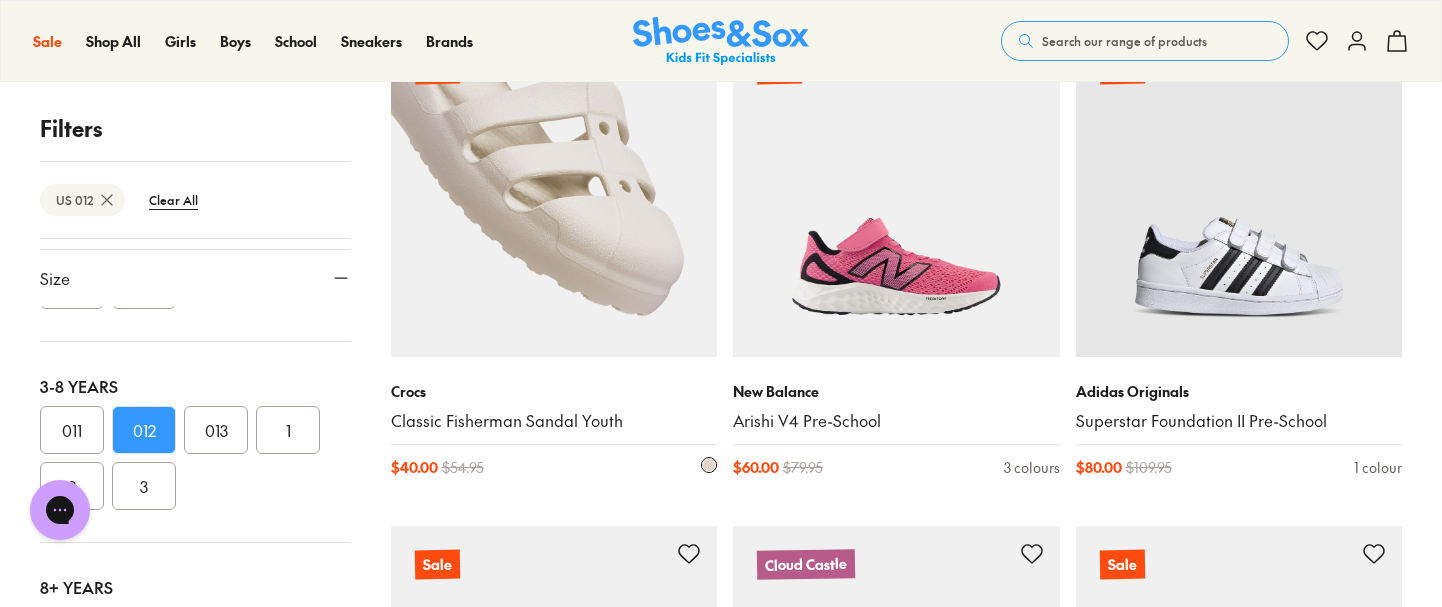 scroll, scrollTop: 2358, scrollLeft: 0, axis: vertical 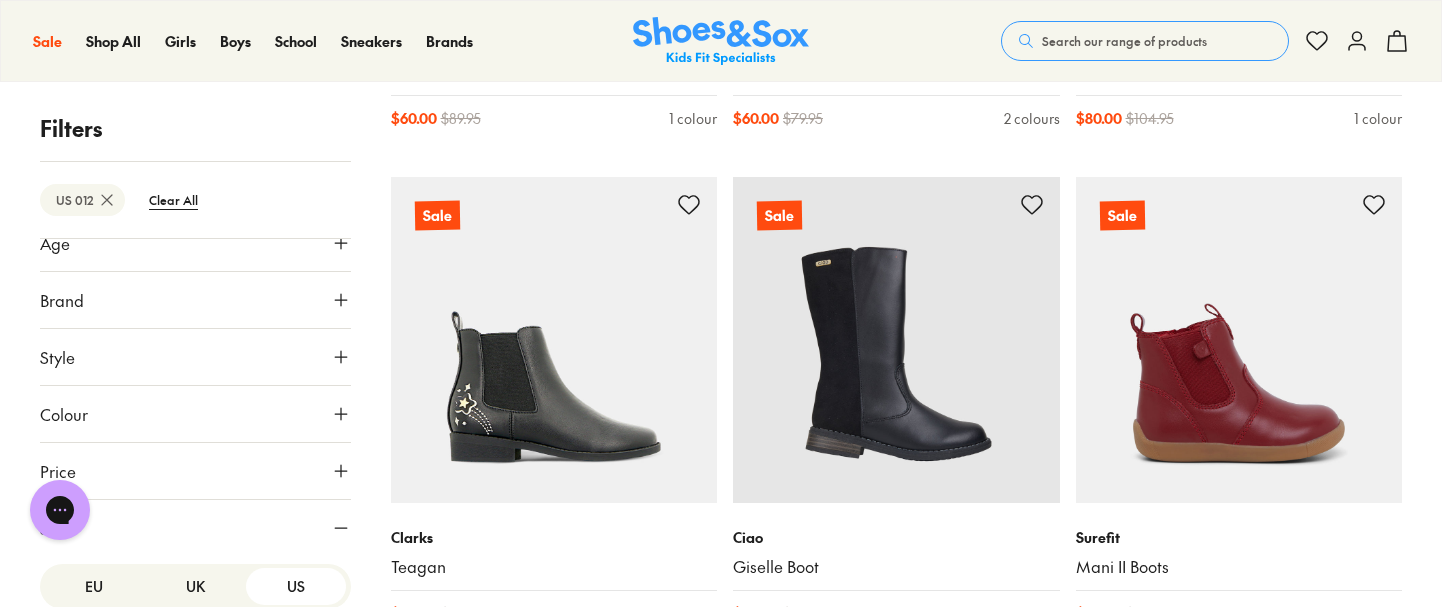 click on "Style" at bounding box center (195, 357) 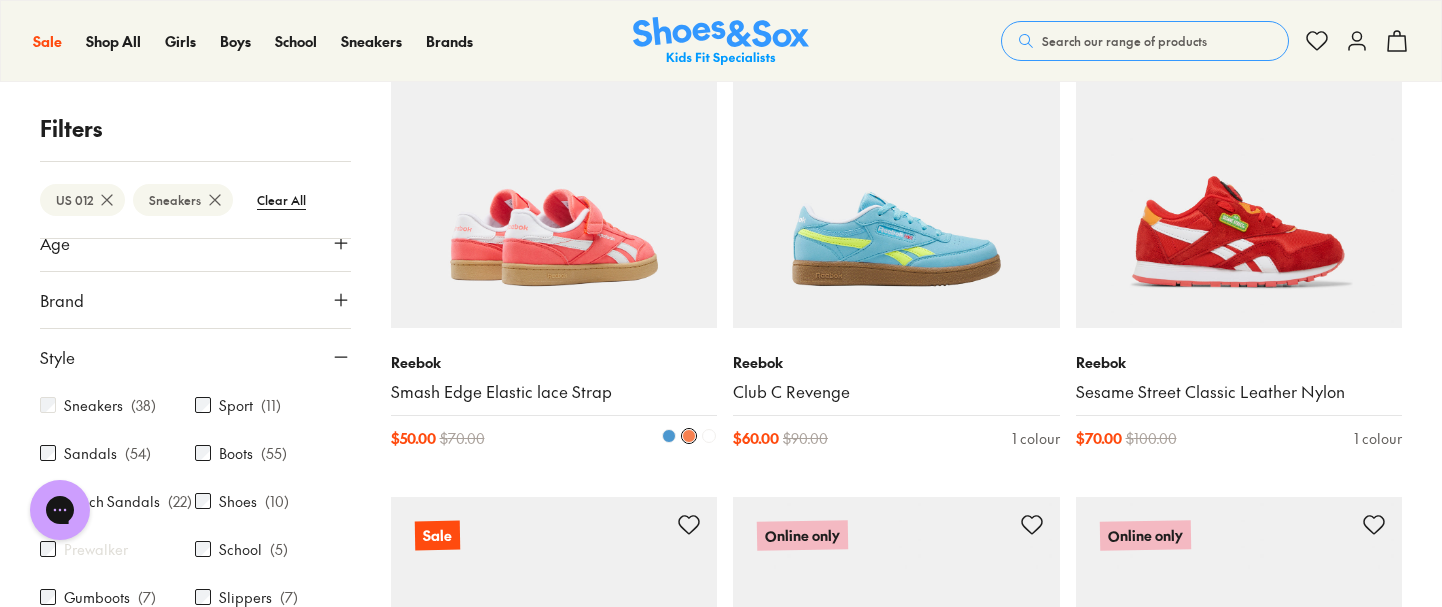 scroll, scrollTop: 4118, scrollLeft: 0, axis: vertical 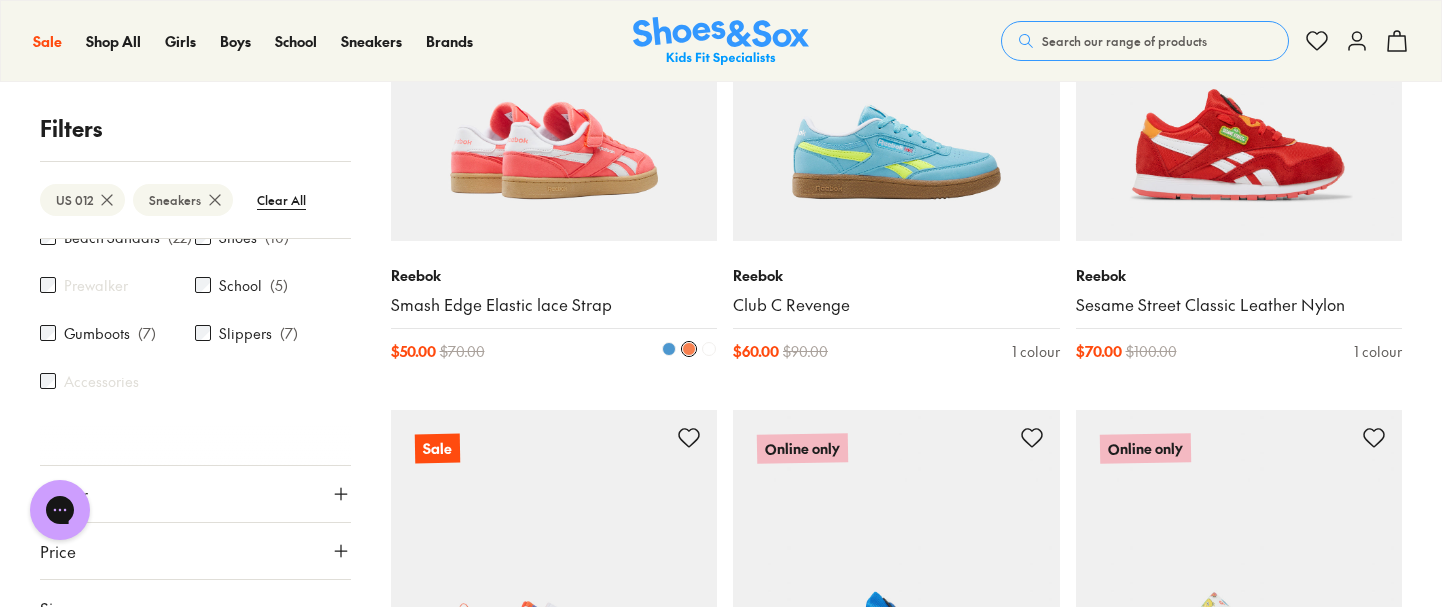 click at bounding box center [554, 78] 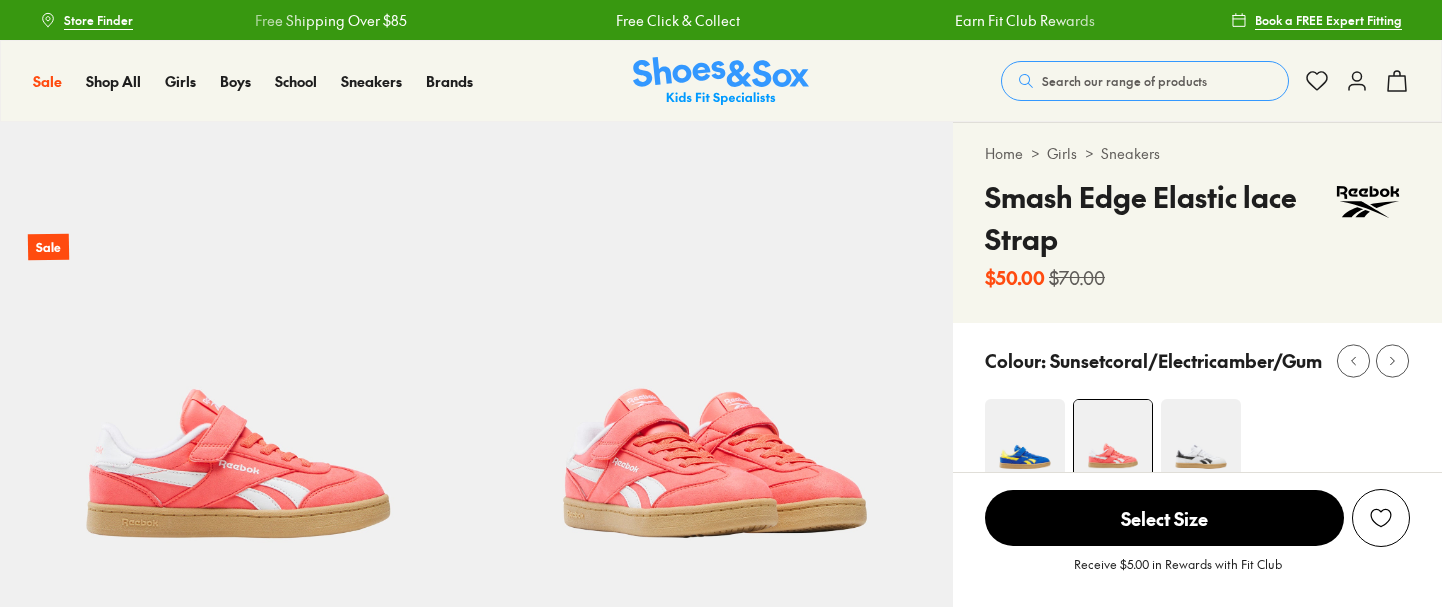 scroll, scrollTop: 0, scrollLeft: 0, axis: both 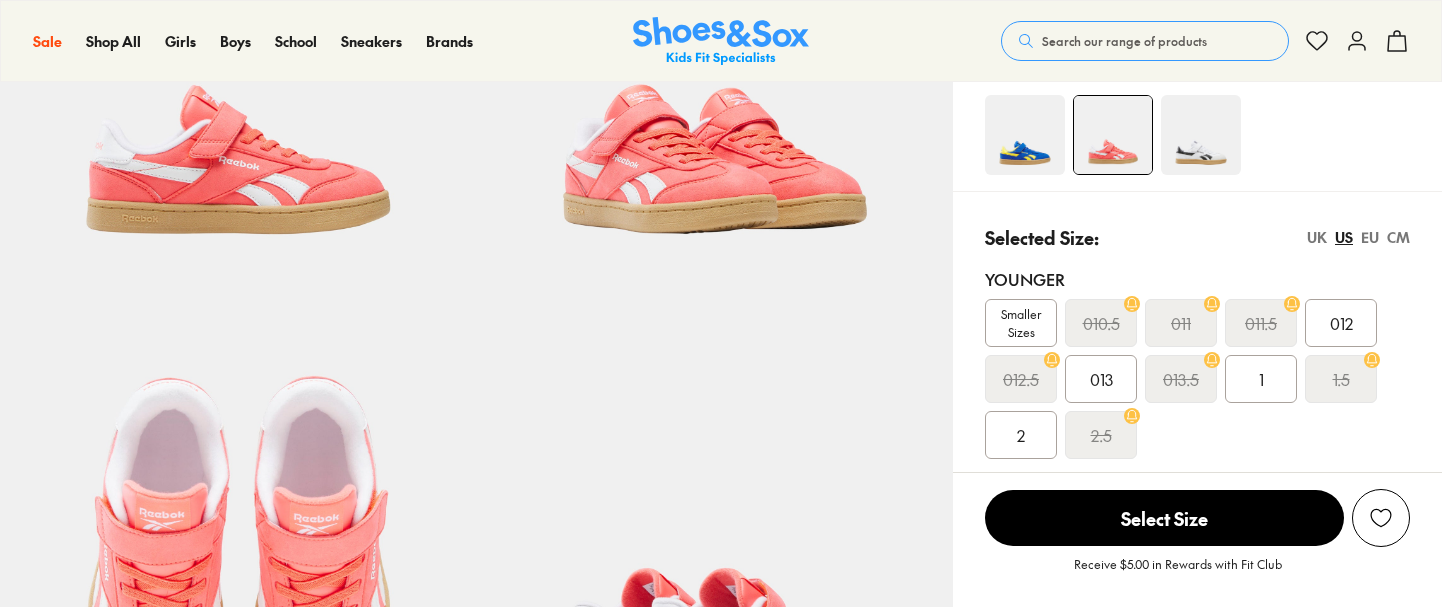 select on "*" 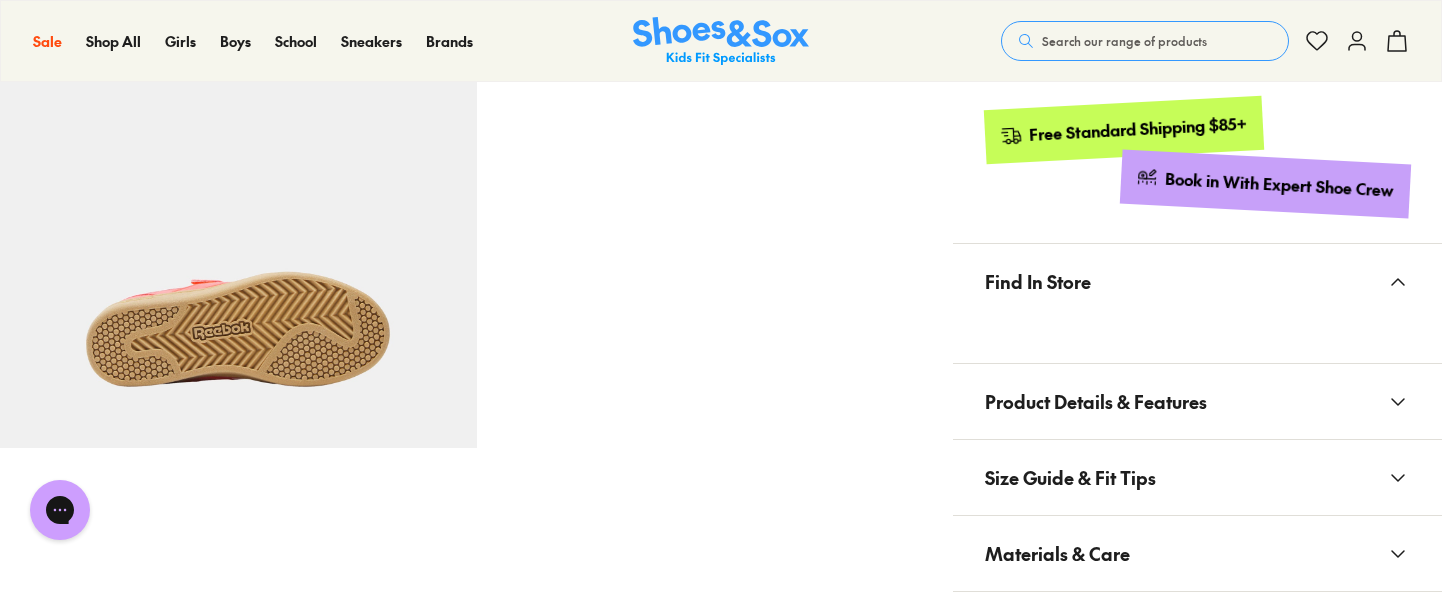 scroll, scrollTop: 1326, scrollLeft: 0, axis: vertical 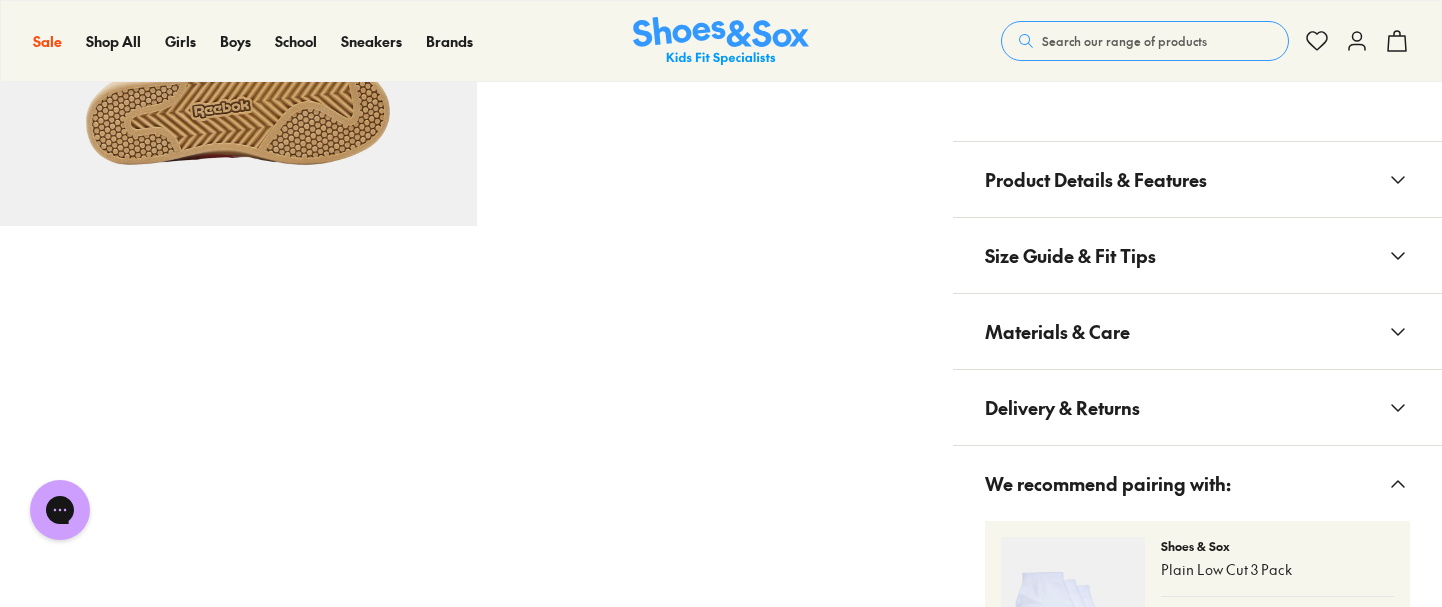 click on "Materials & Care" at bounding box center (1057, 331) 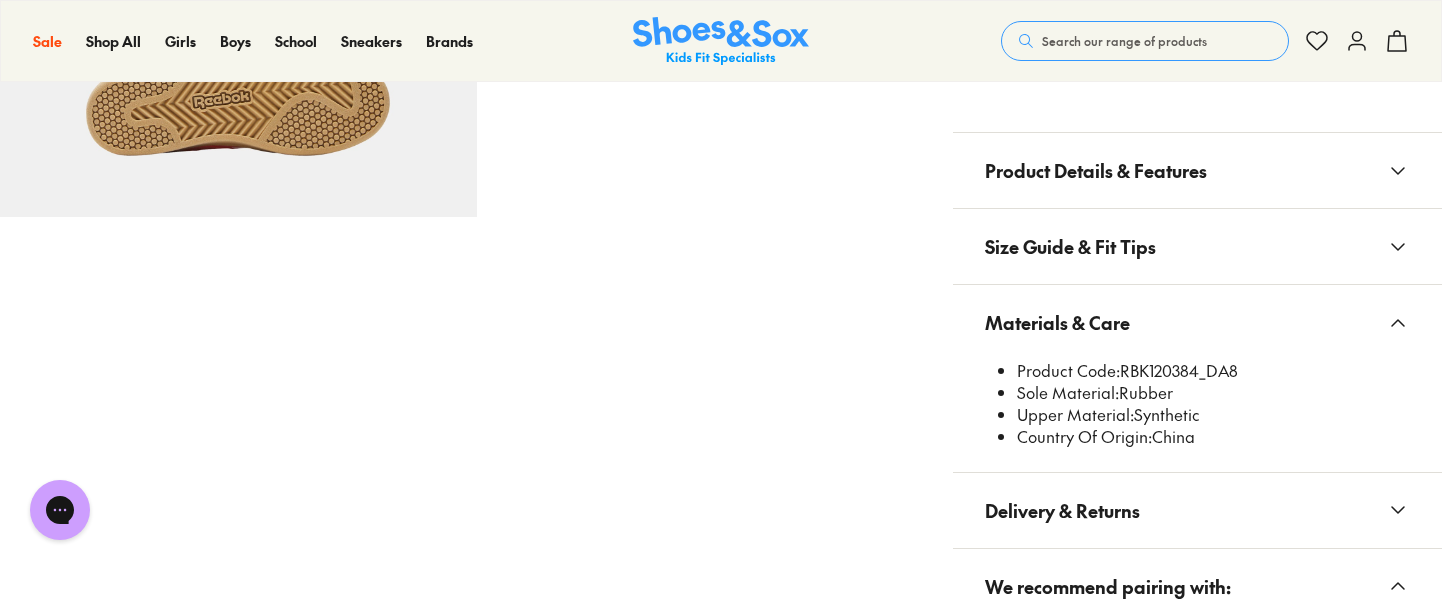 scroll, scrollTop: 1339, scrollLeft: 0, axis: vertical 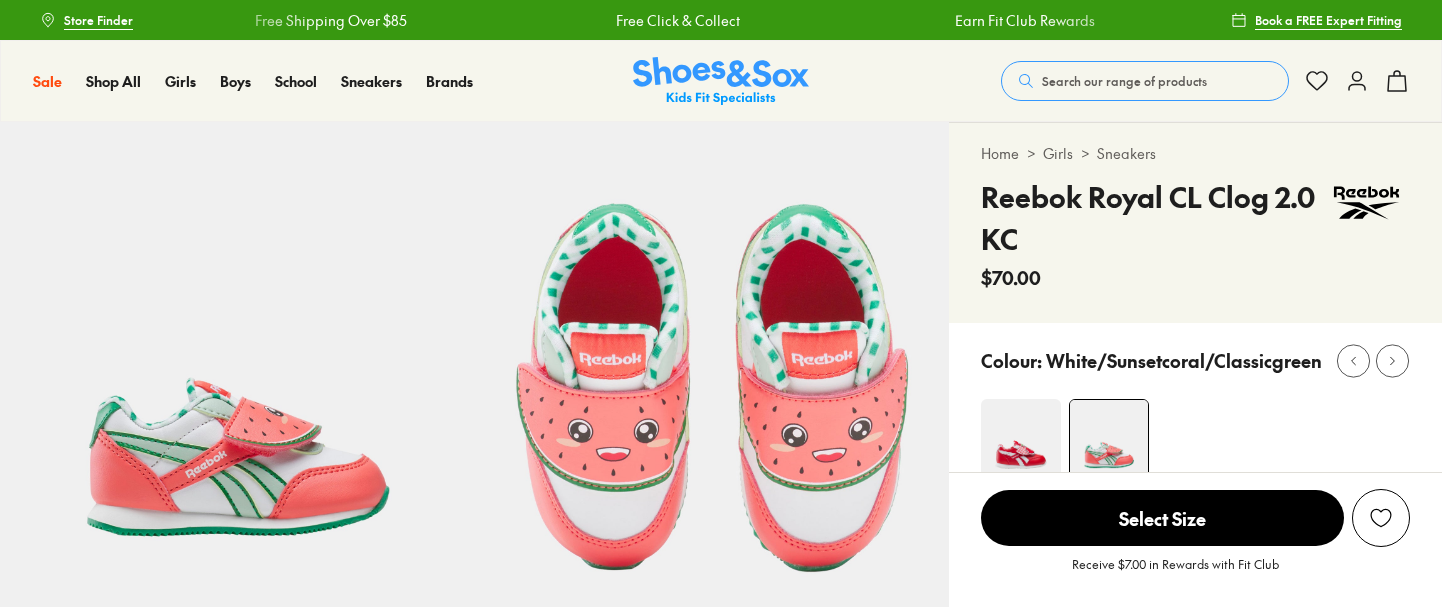 select on "*" 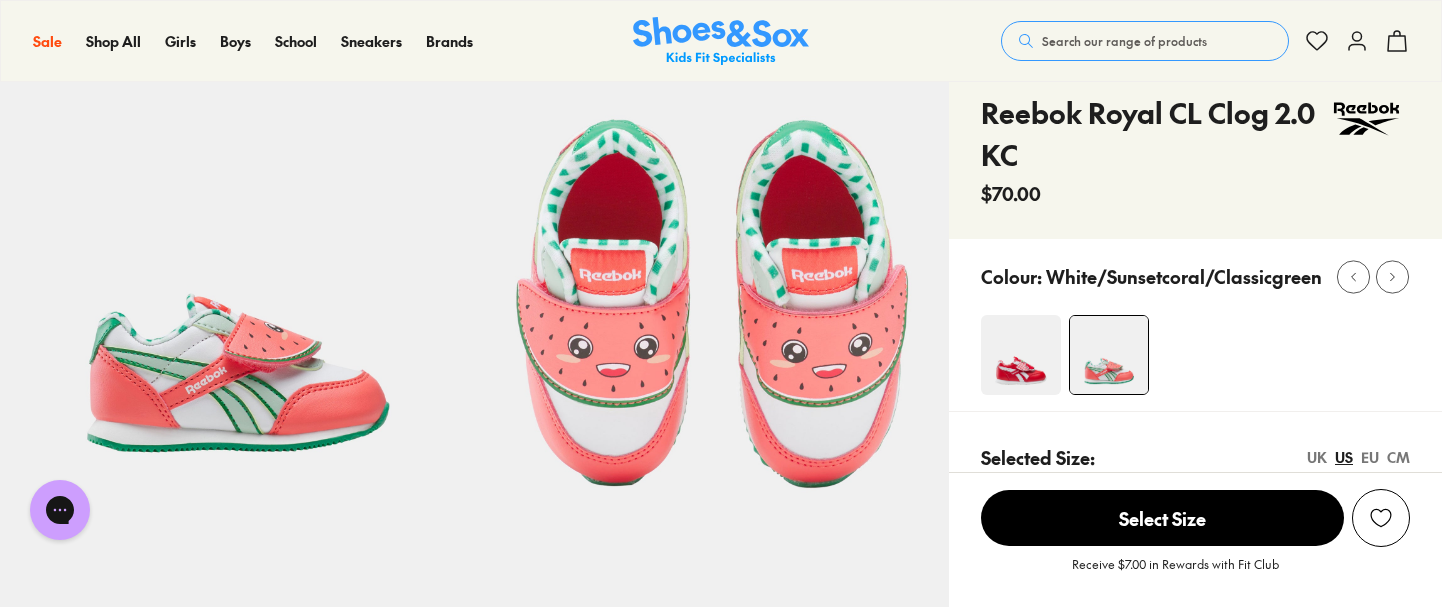 scroll, scrollTop: 88, scrollLeft: 0, axis: vertical 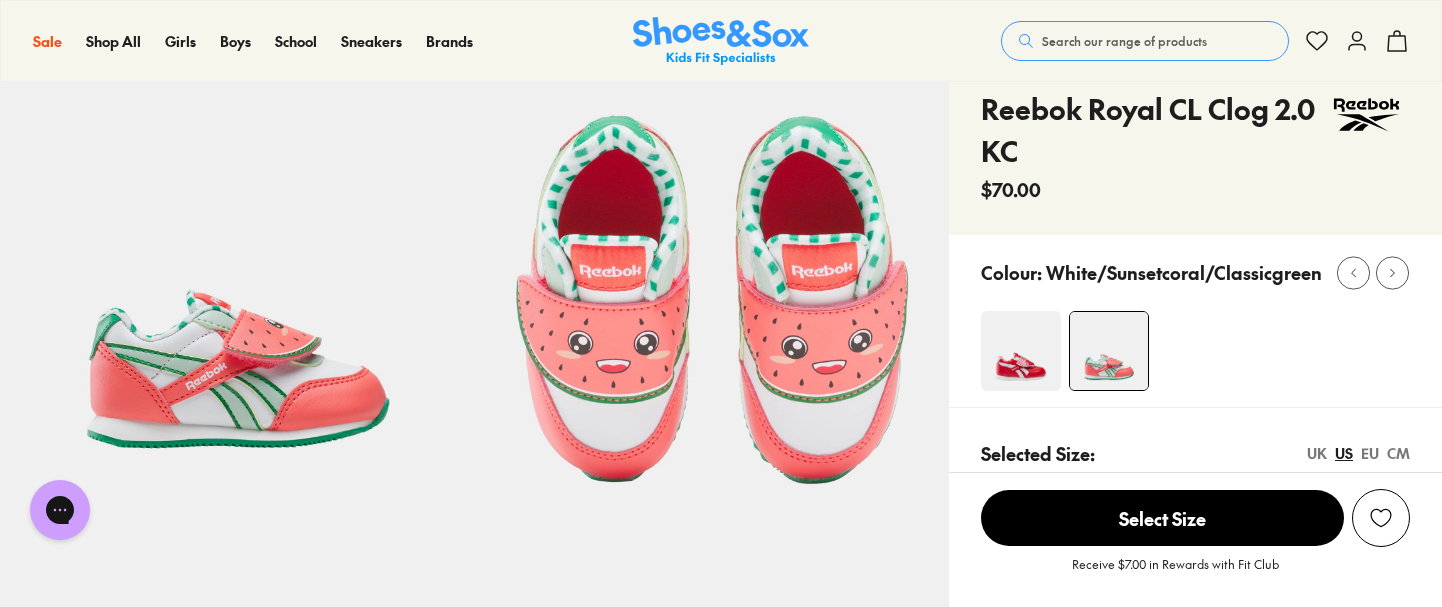 click at bounding box center (1021, 351) 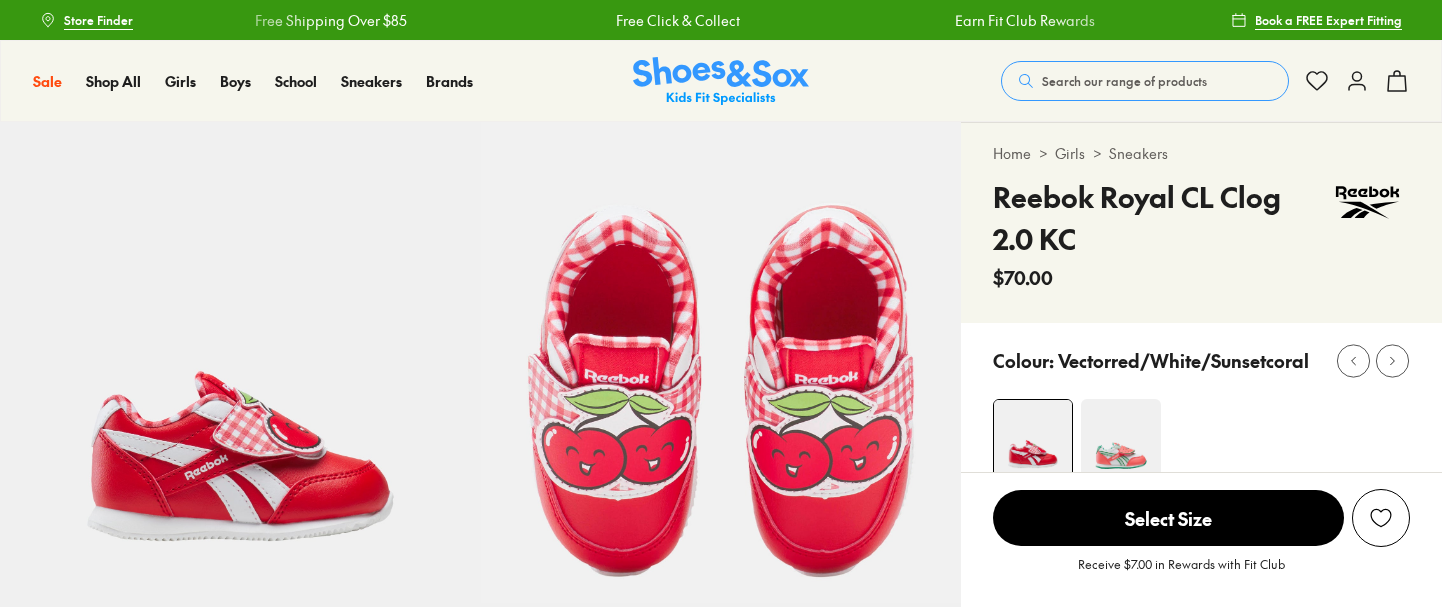 scroll, scrollTop: 0, scrollLeft: 0, axis: both 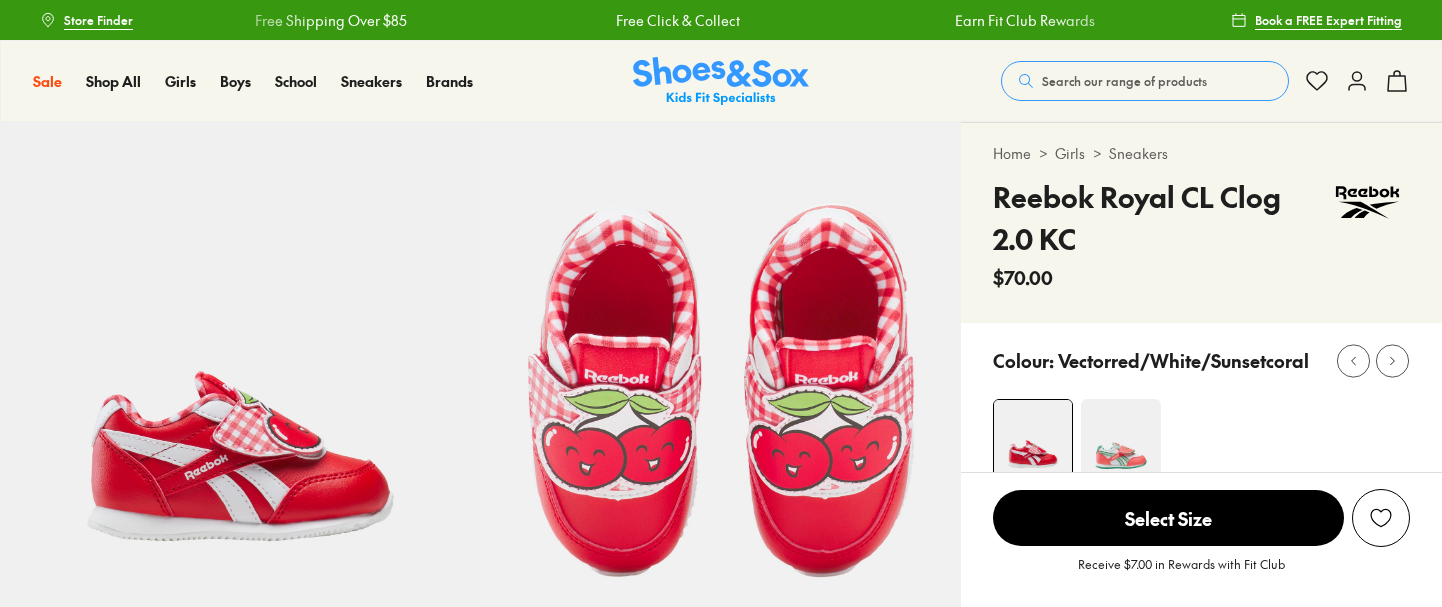 select on "*" 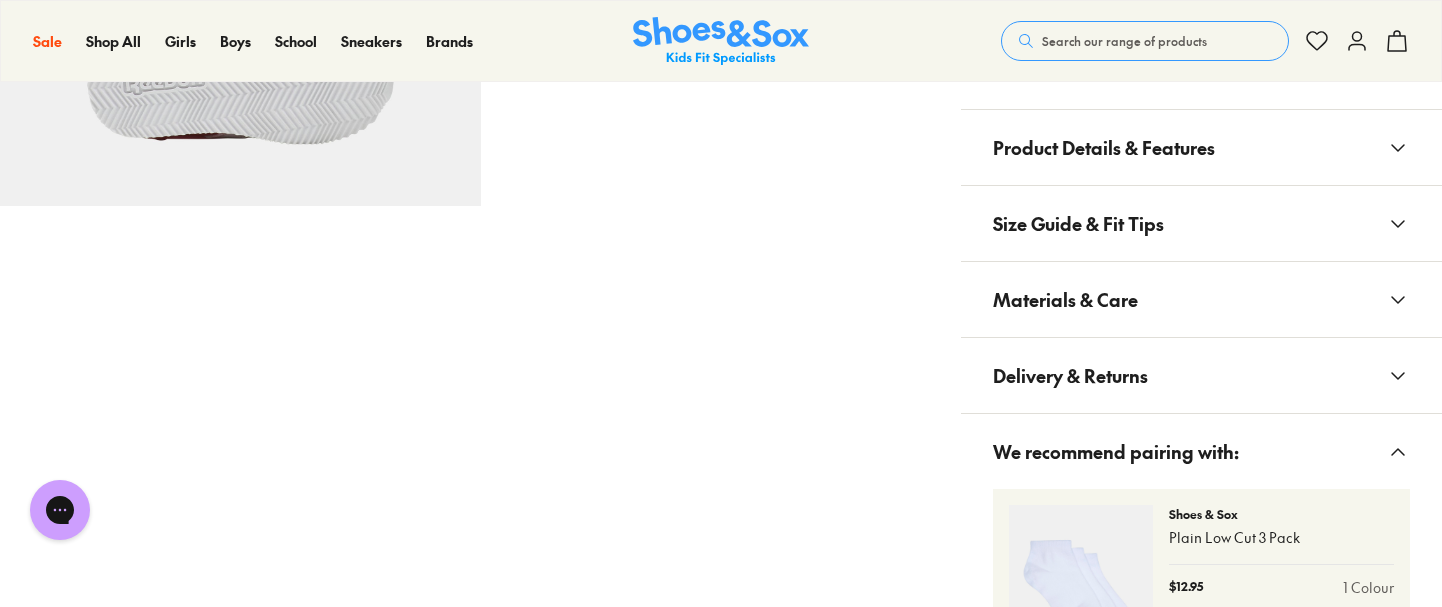 scroll, scrollTop: 36, scrollLeft: 0, axis: vertical 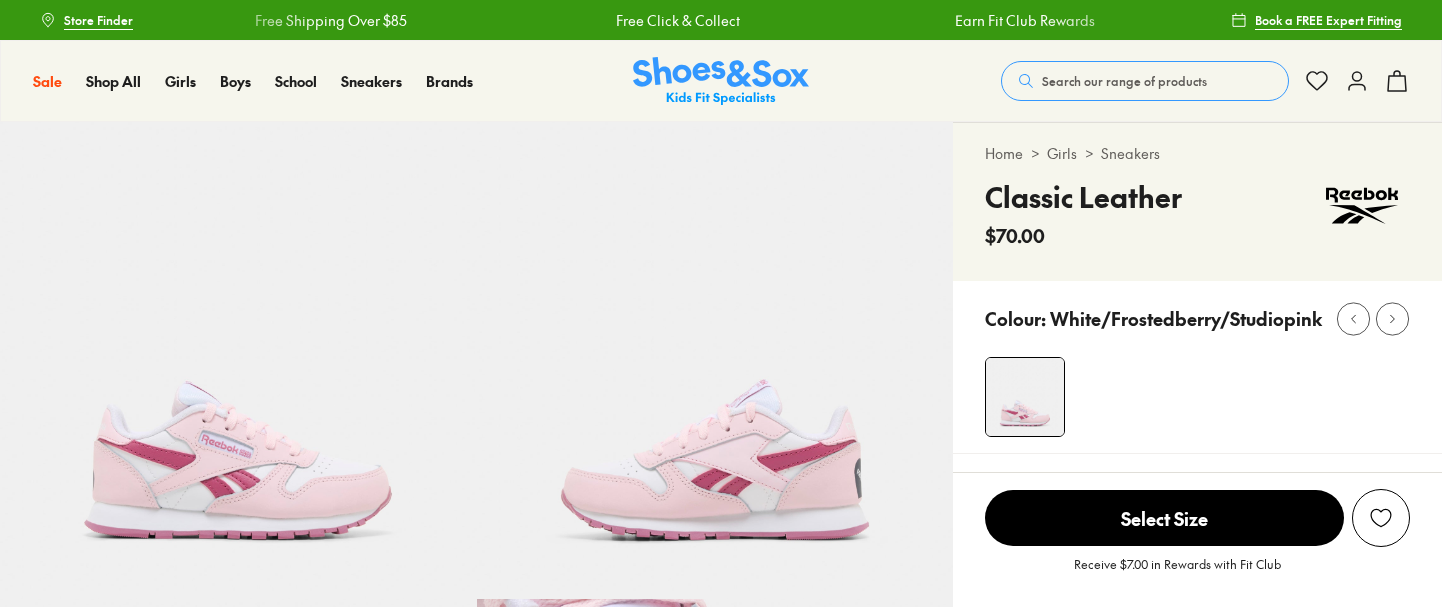 select on "*" 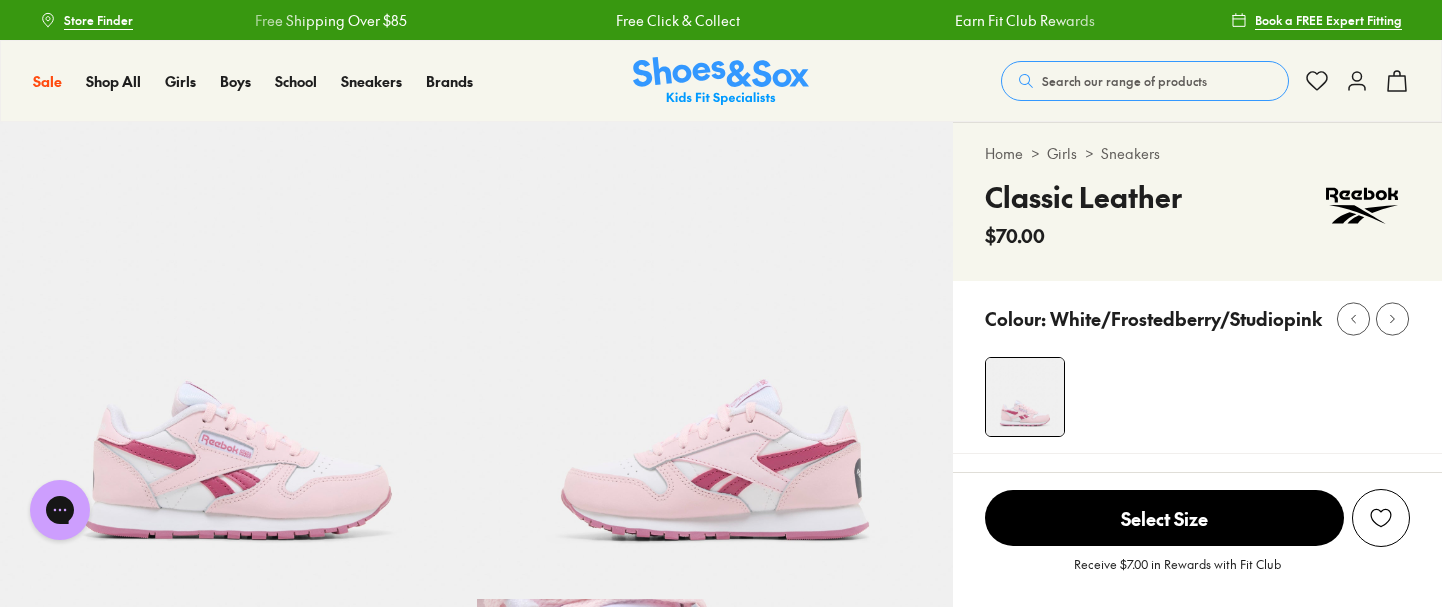 scroll, scrollTop: 0, scrollLeft: 0, axis: both 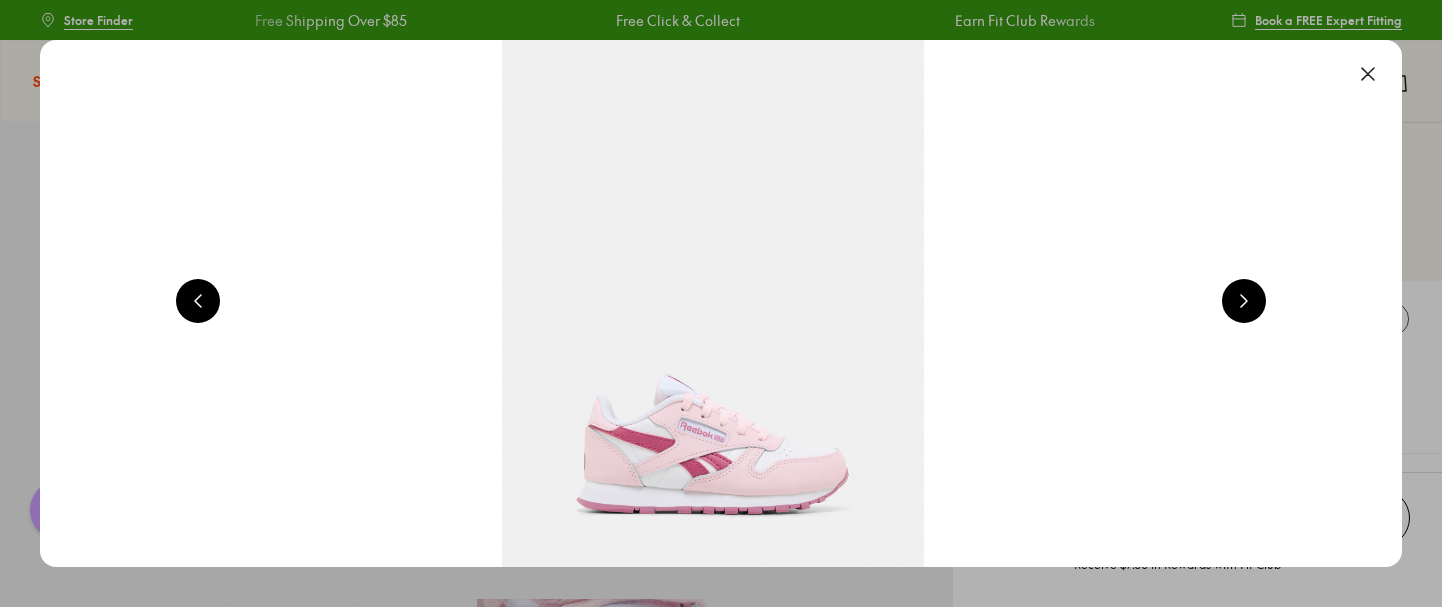 click at bounding box center (713, 303) 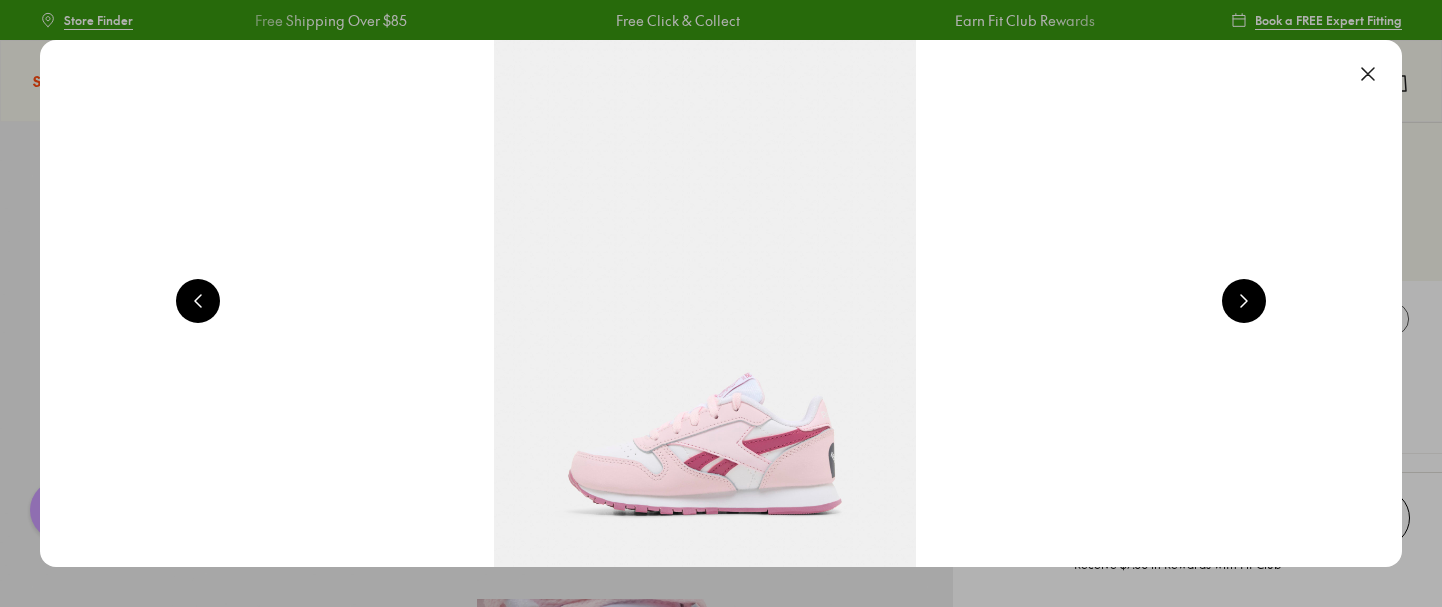 click at bounding box center [1244, 301] 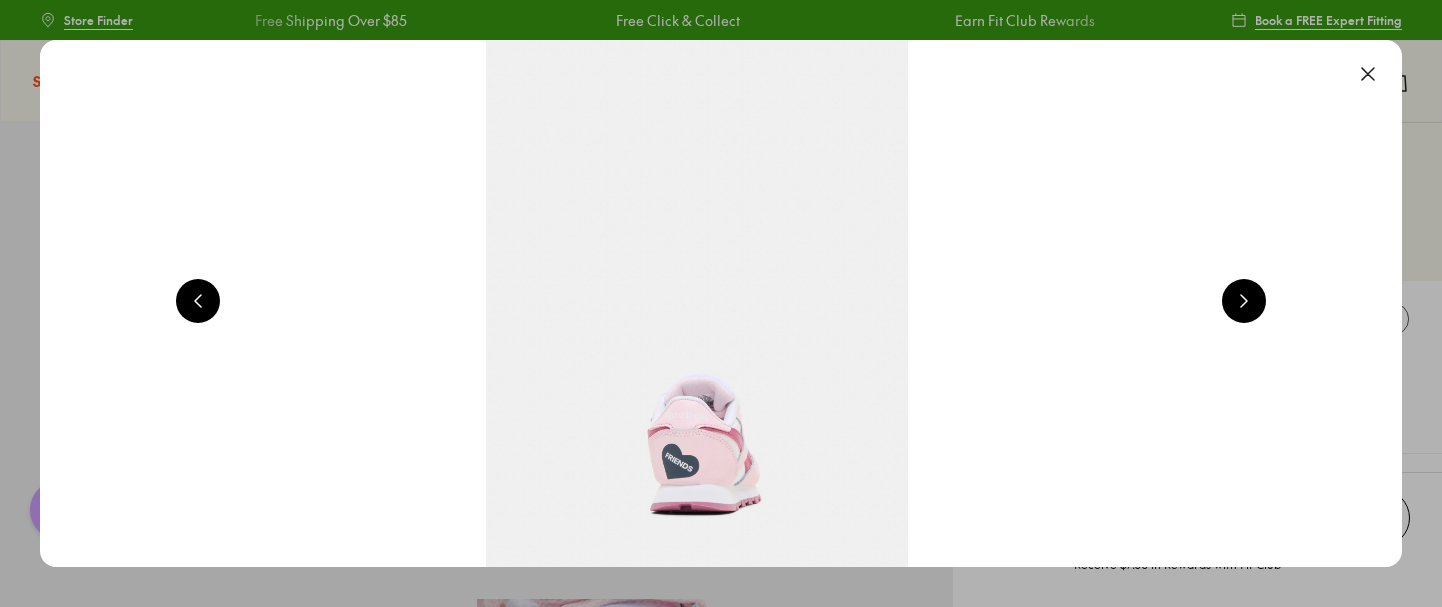click at bounding box center [1244, 301] 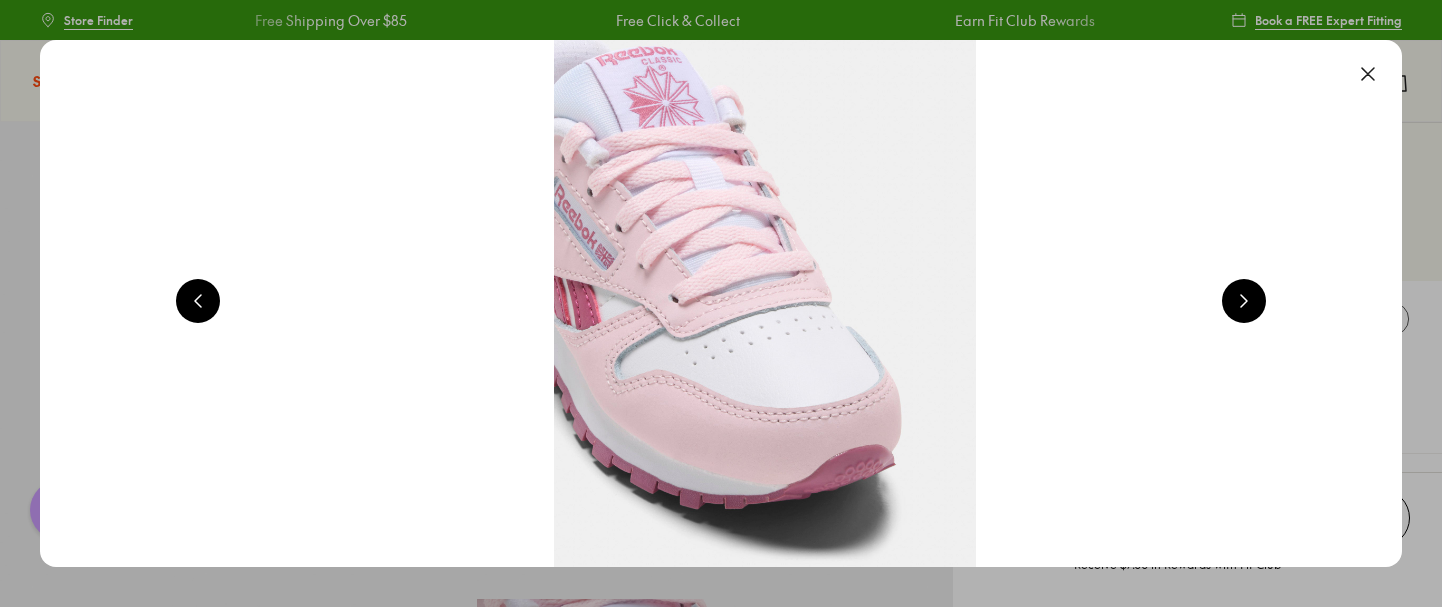 scroll, scrollTop: 0, scrollLeft: 5480, axis: horizontal 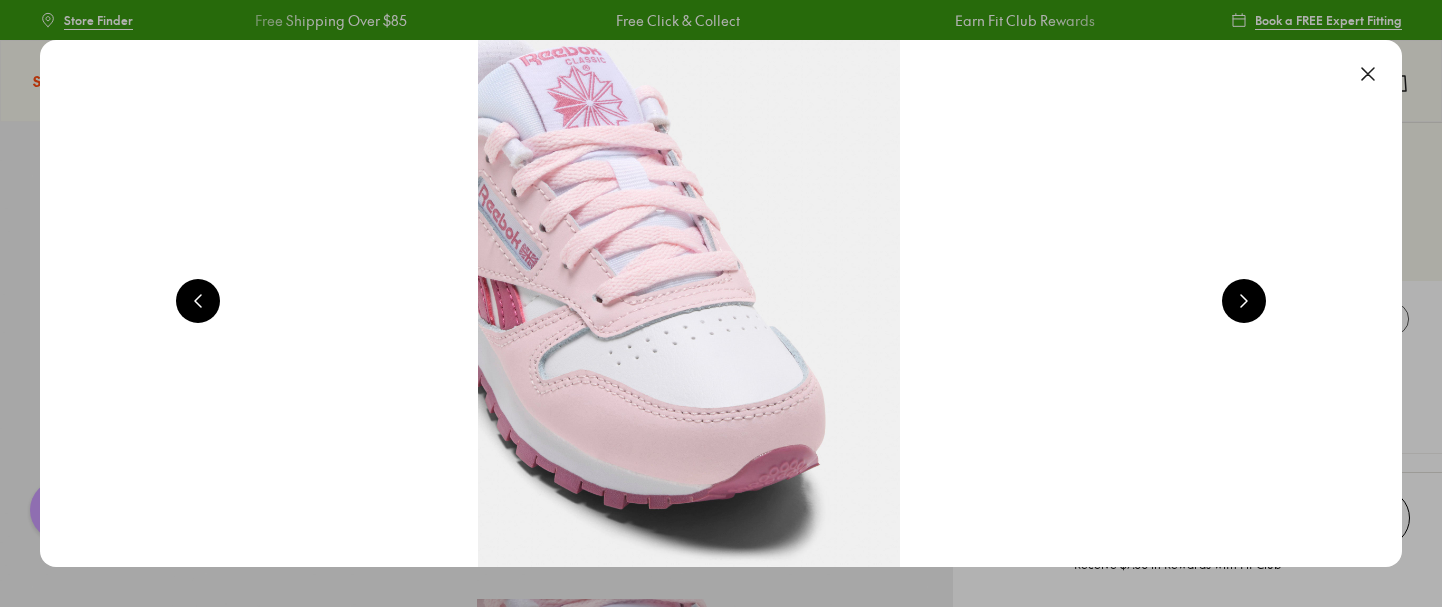 click at bounding box center [1368, 74] 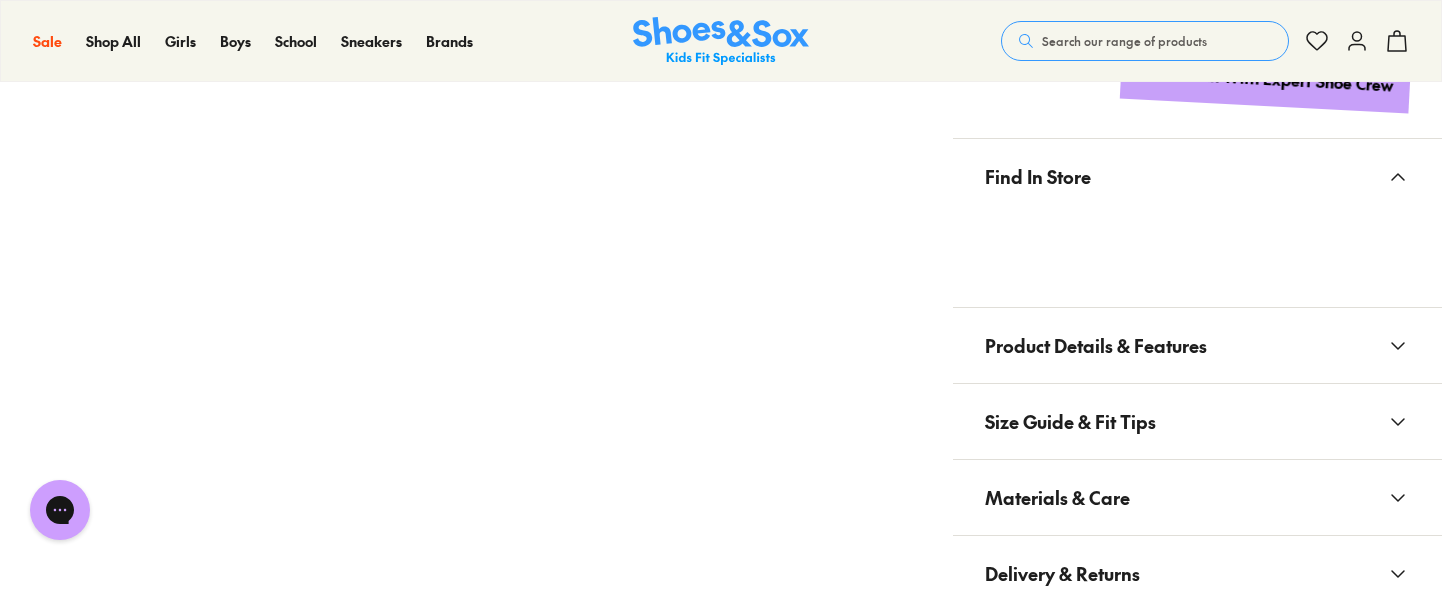 scroll, scrollTop: 1190, scrollLeft: 0, axis: vertical 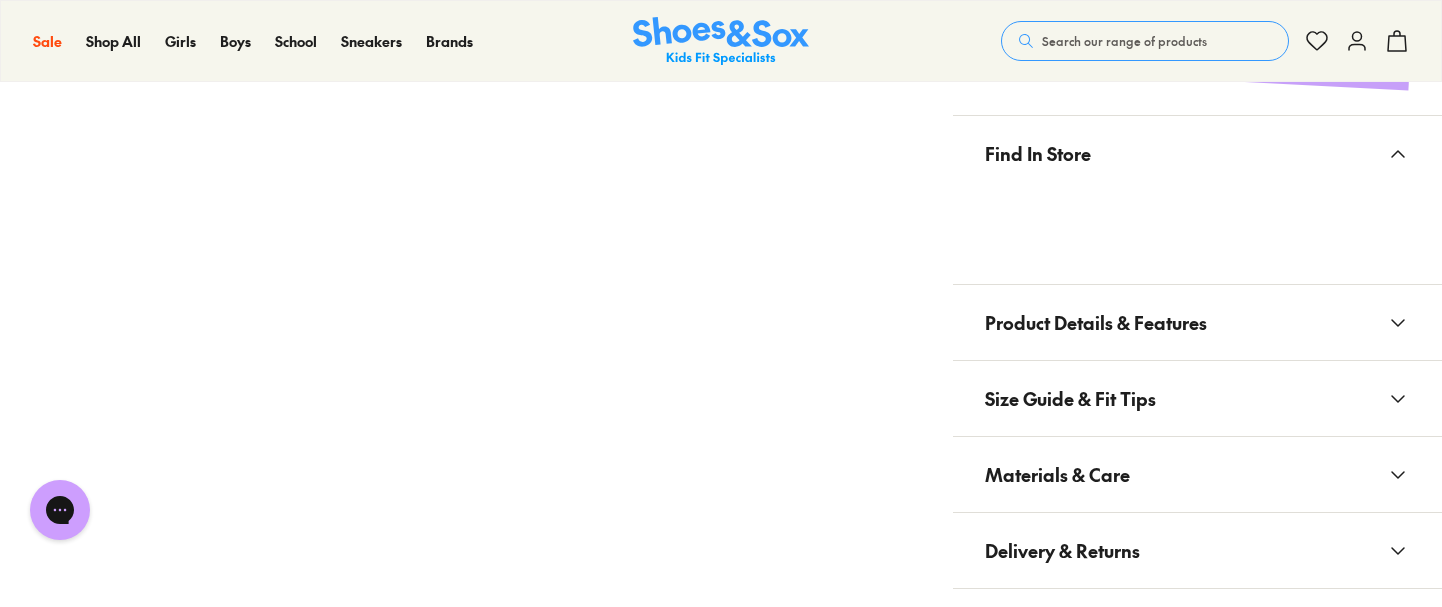 click on "Product Details & Features" at bounding box center (1096, 322) 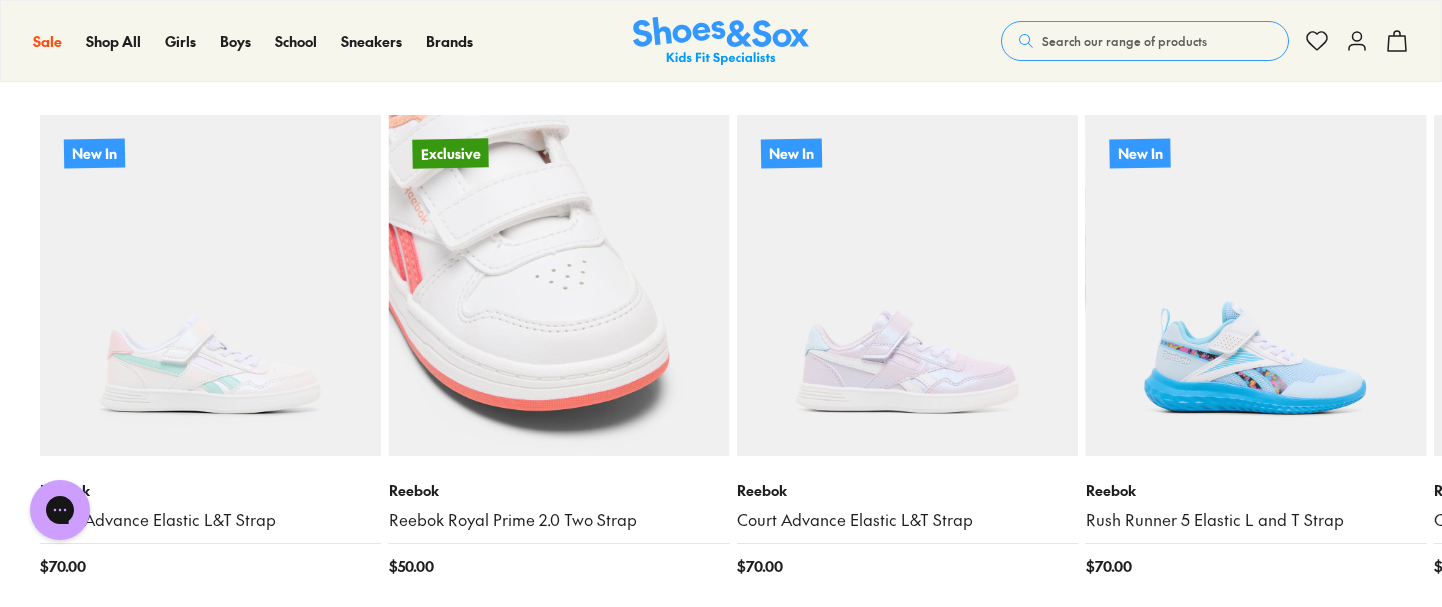 scroll, scrollTop: 2559, scrollLeft: 0, axis: vertical 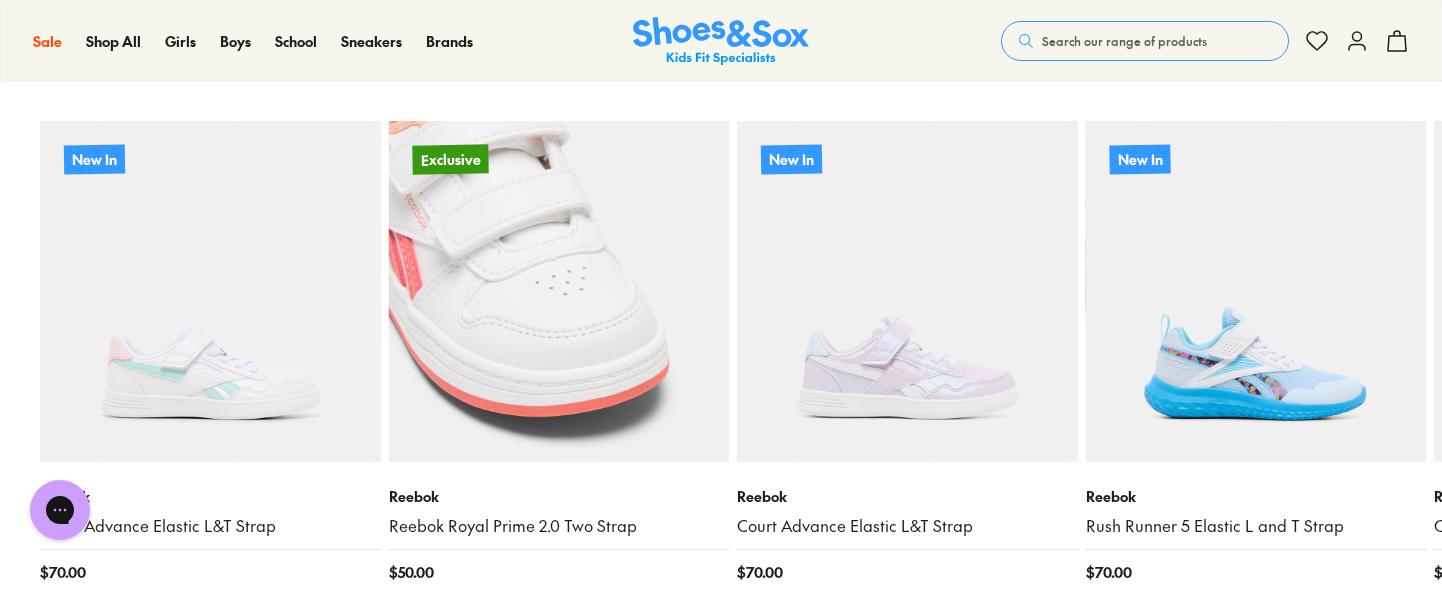 click at bounding box center (559, 291) 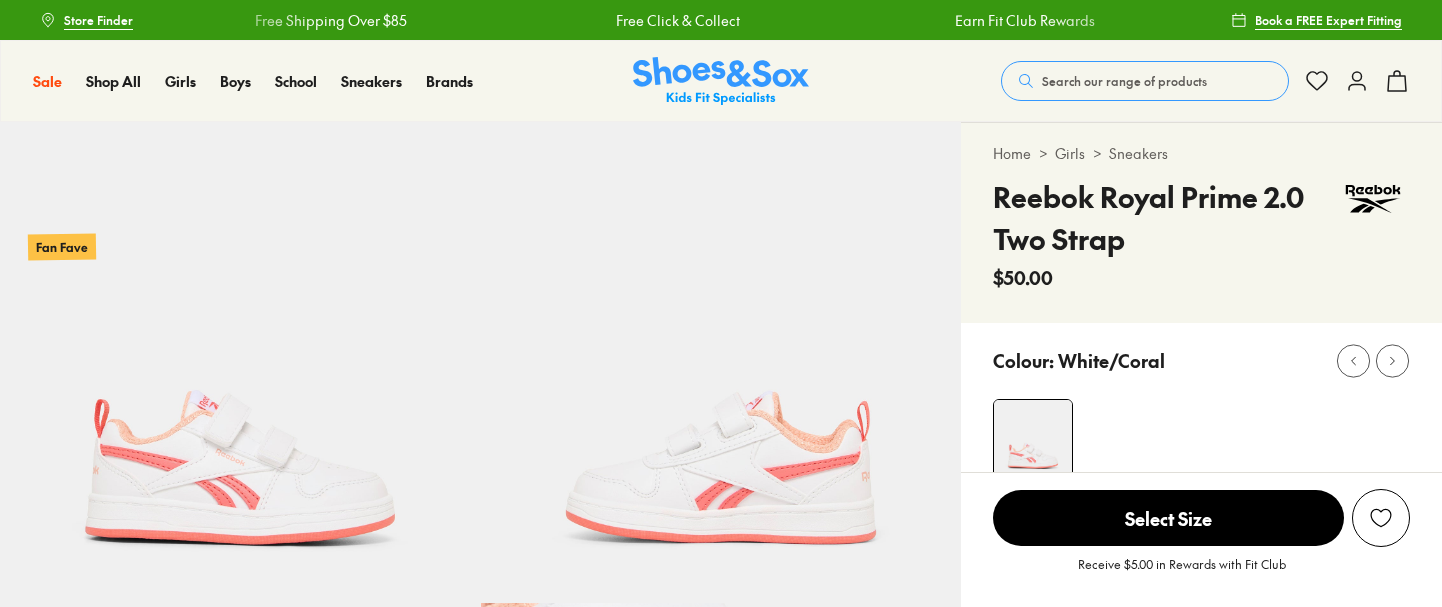 scroll, scrollTop: 0, scrollLeft: 0, axis: both 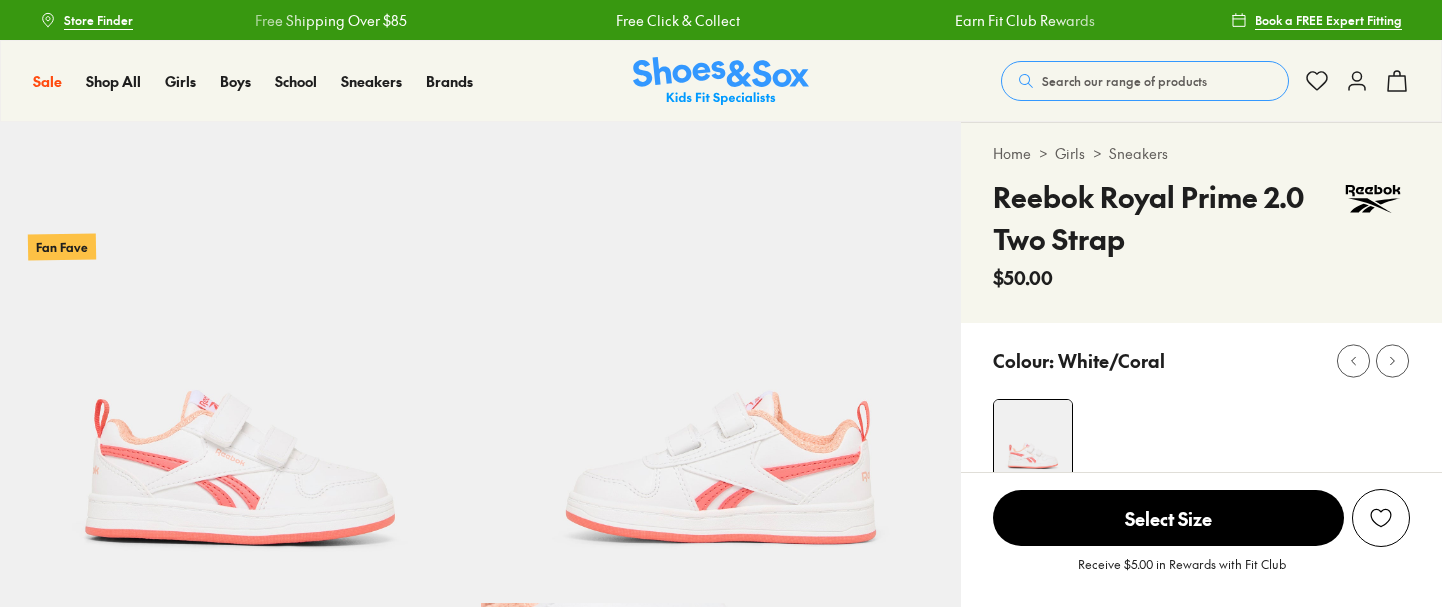 select on "*" 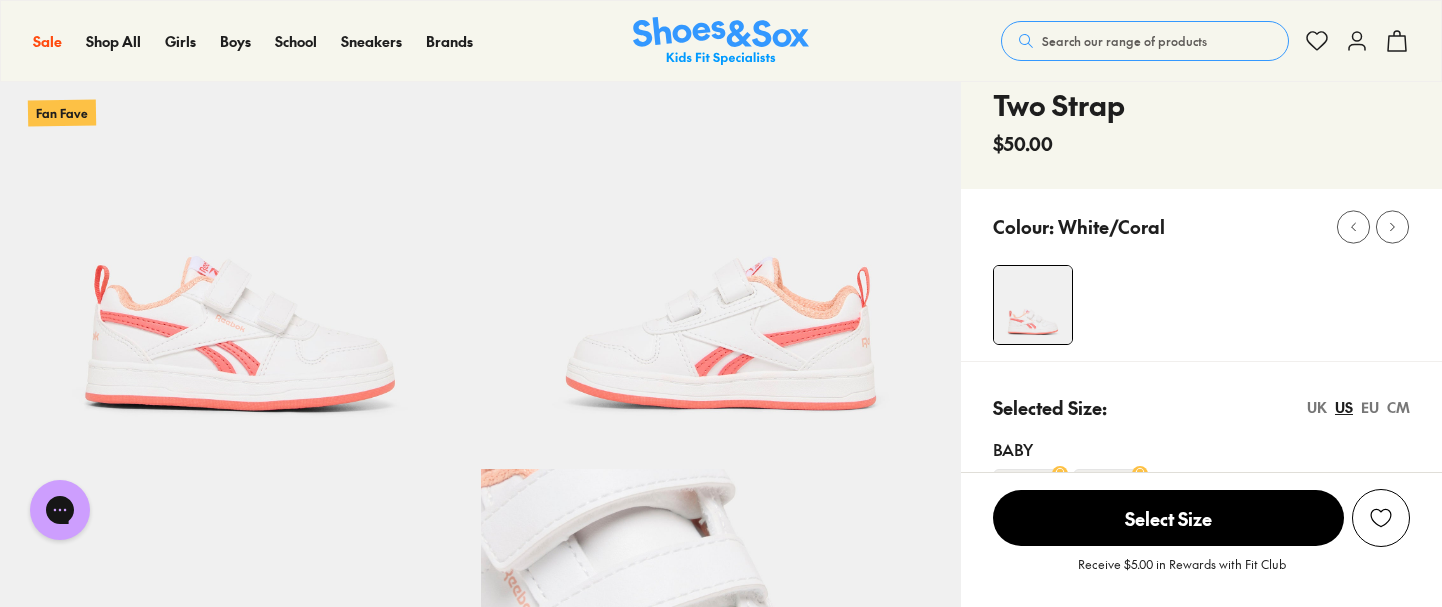 scroll, scrollTop: 0, scrollLeft: 0, axis: both 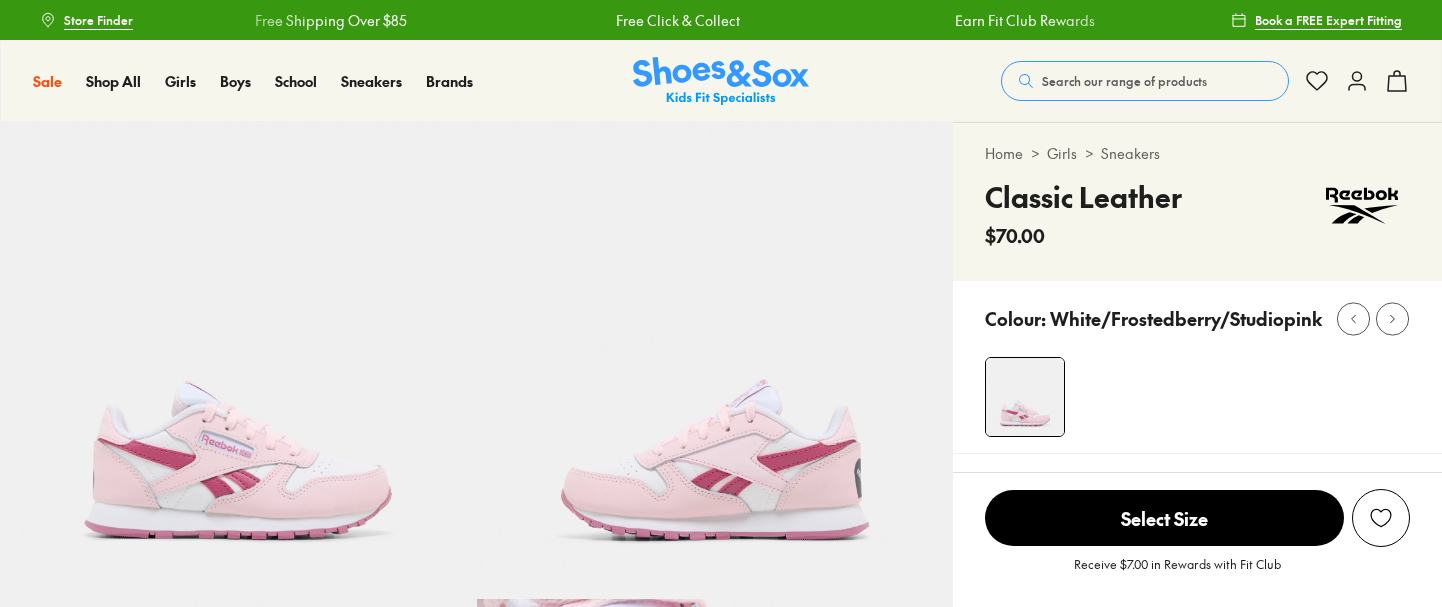 select on "*" 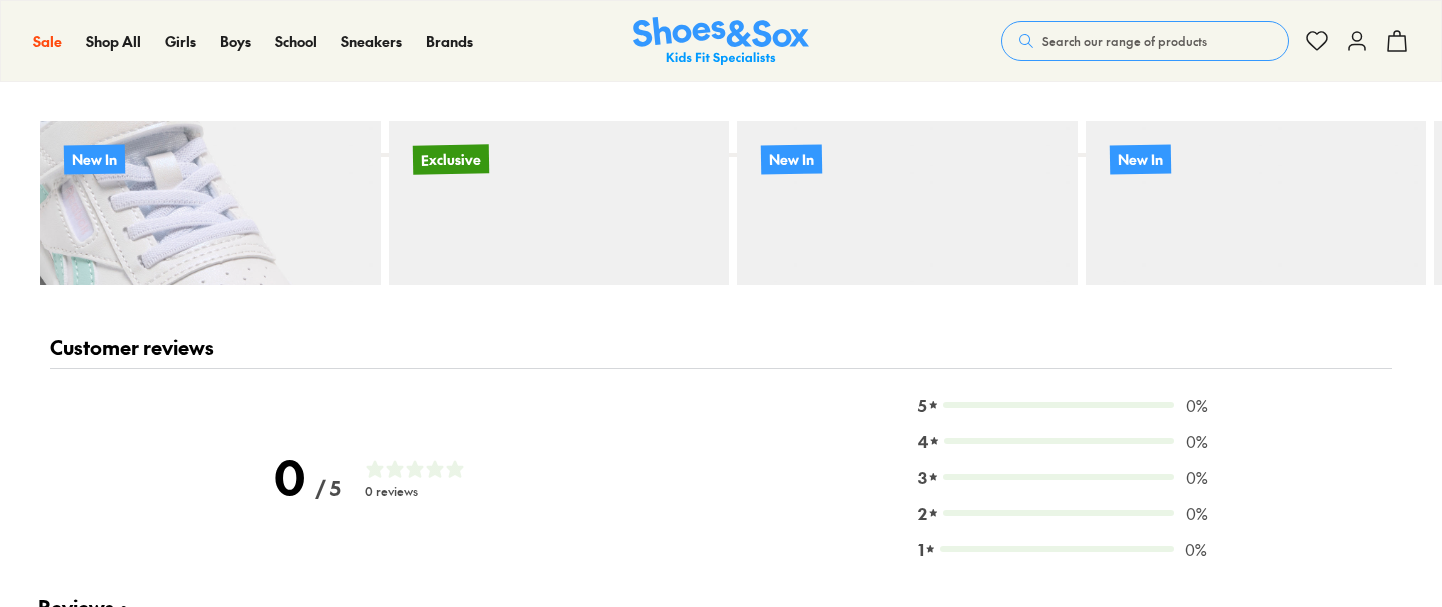 scroll, scrollTop: 0, scrollLeft: 0, axis: both 